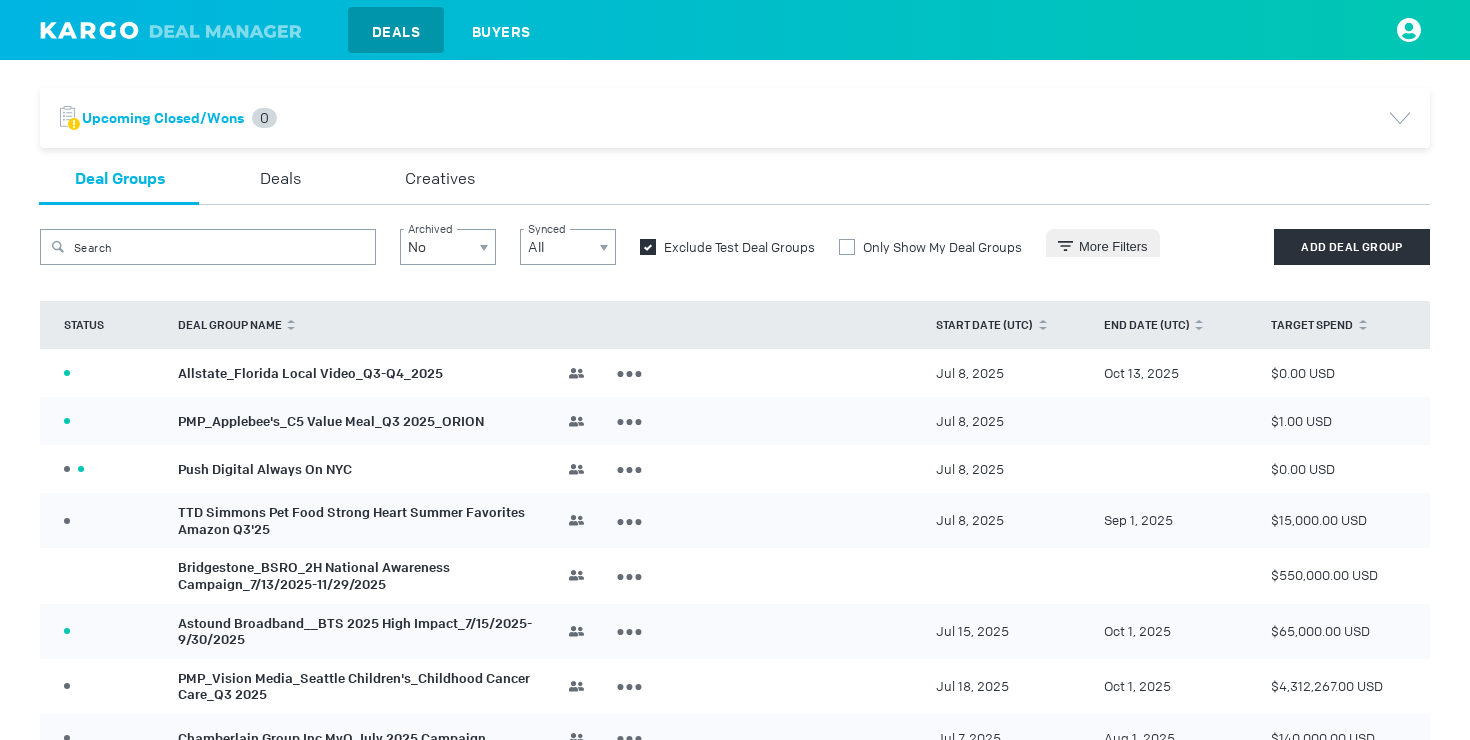 scroll, scrollTop: 0, scrollLeft: 0, axis: both 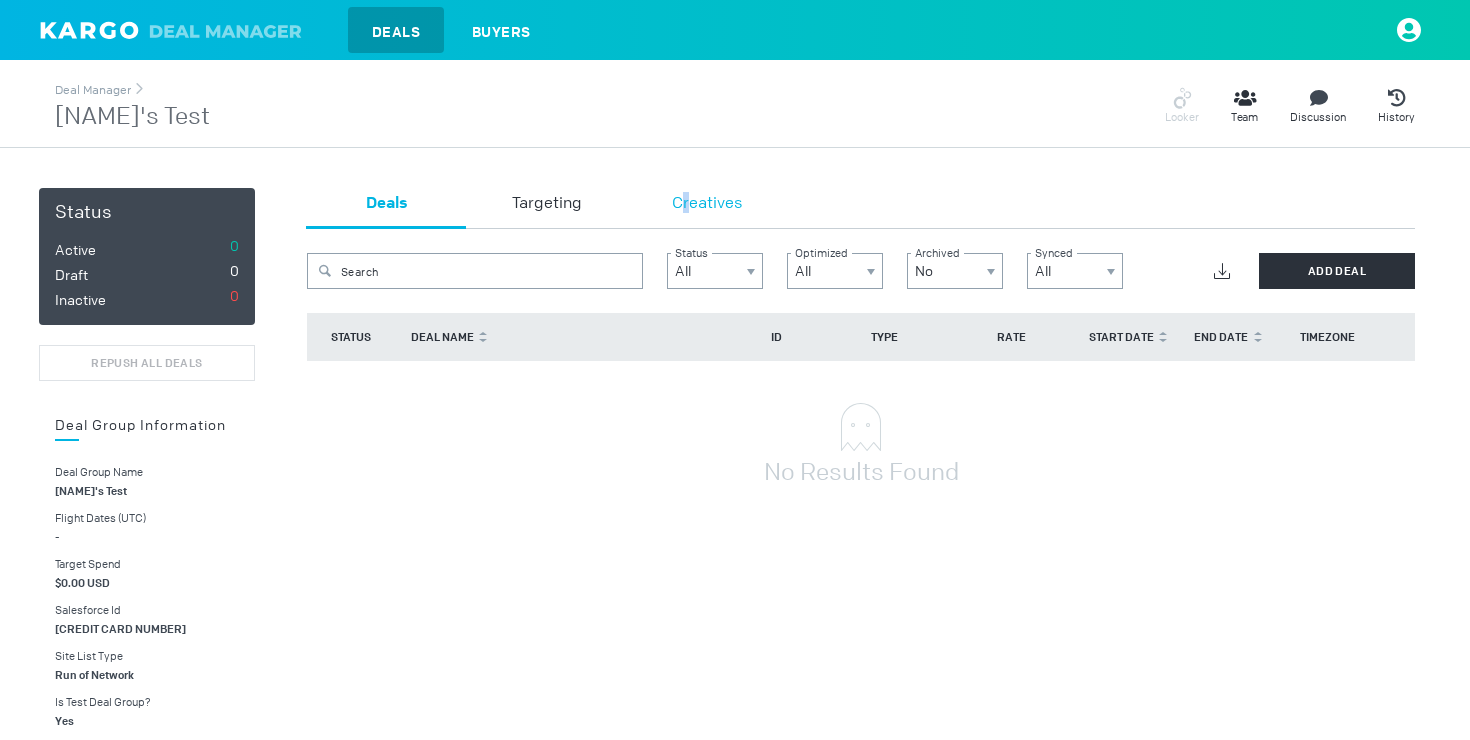 click on "Creatives" at bounding box center (707, 204) 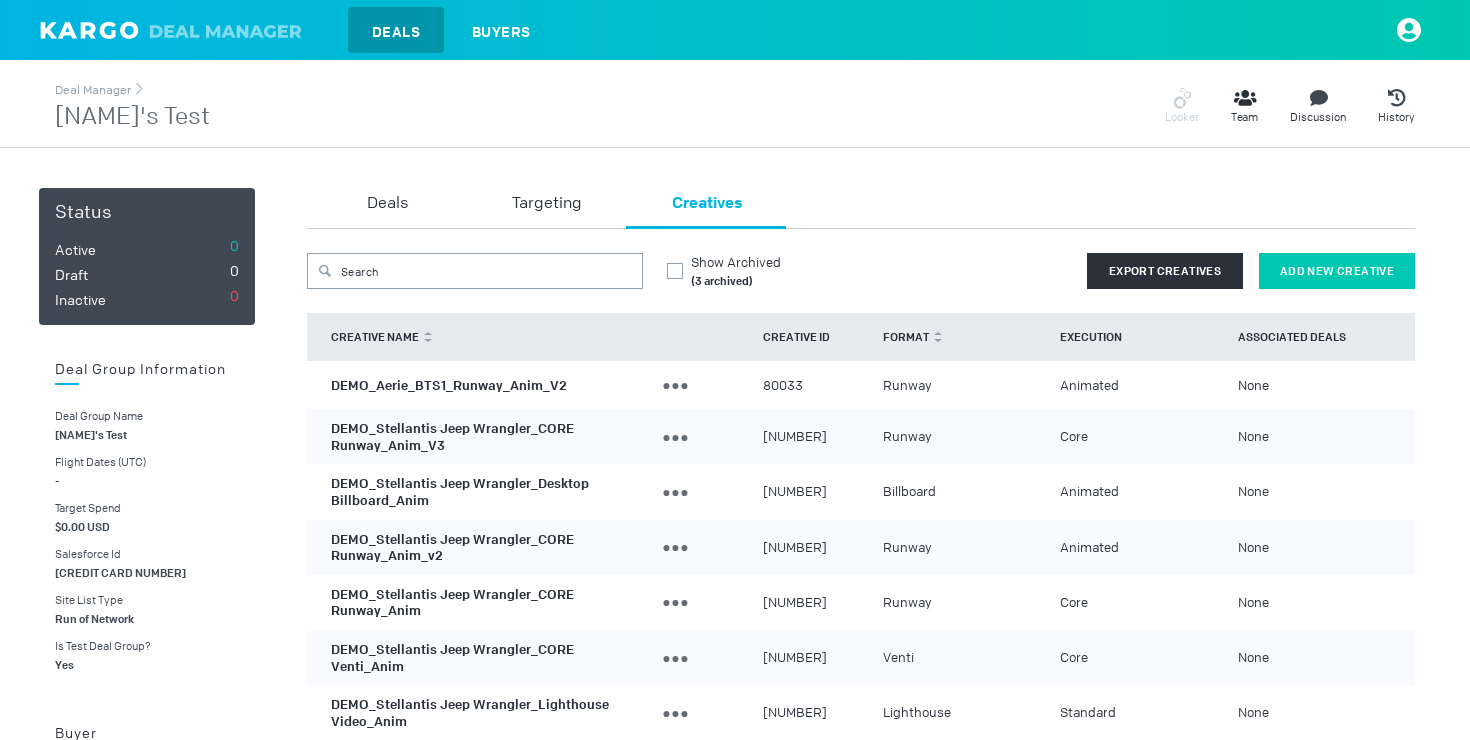 click on "Add New Creative" at bounding box center [1337, 271] 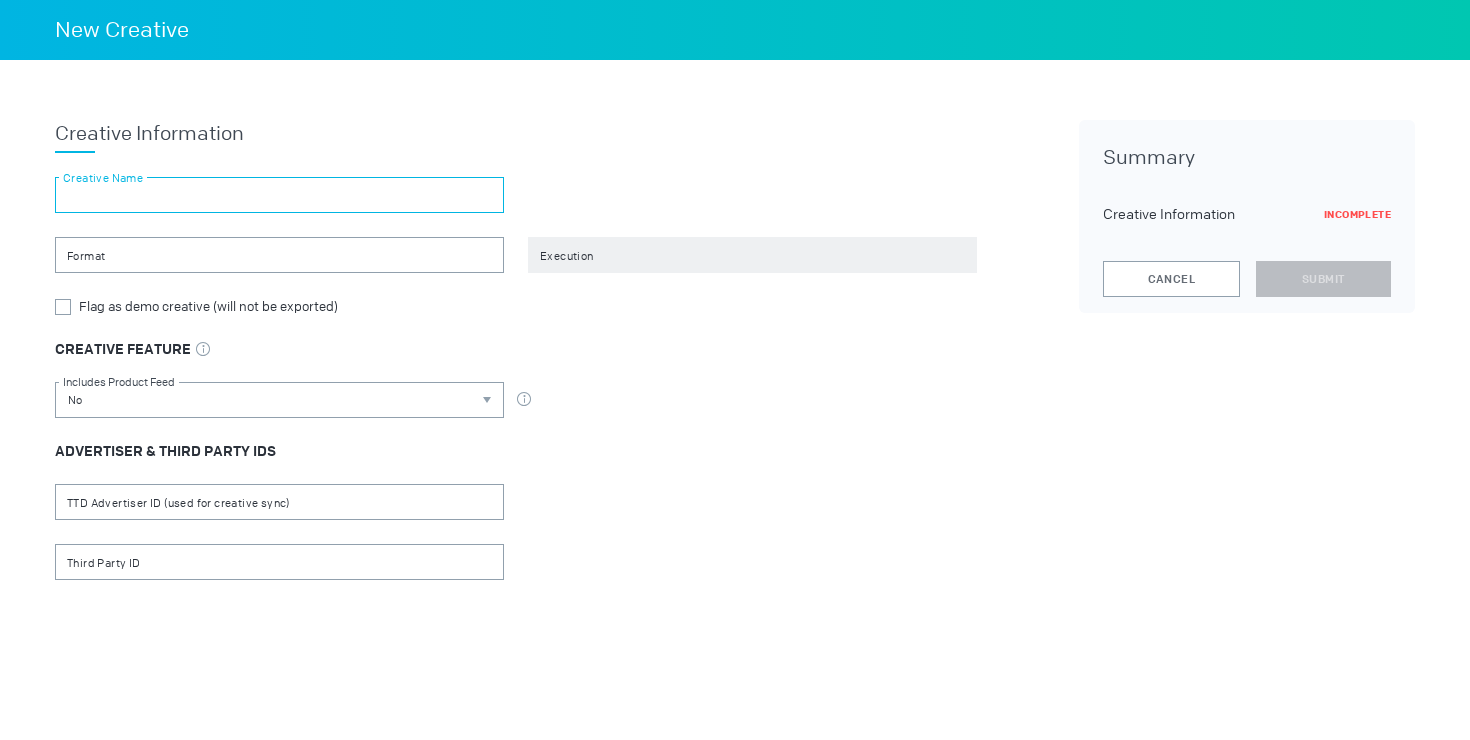click at bounding box center (279, 195) 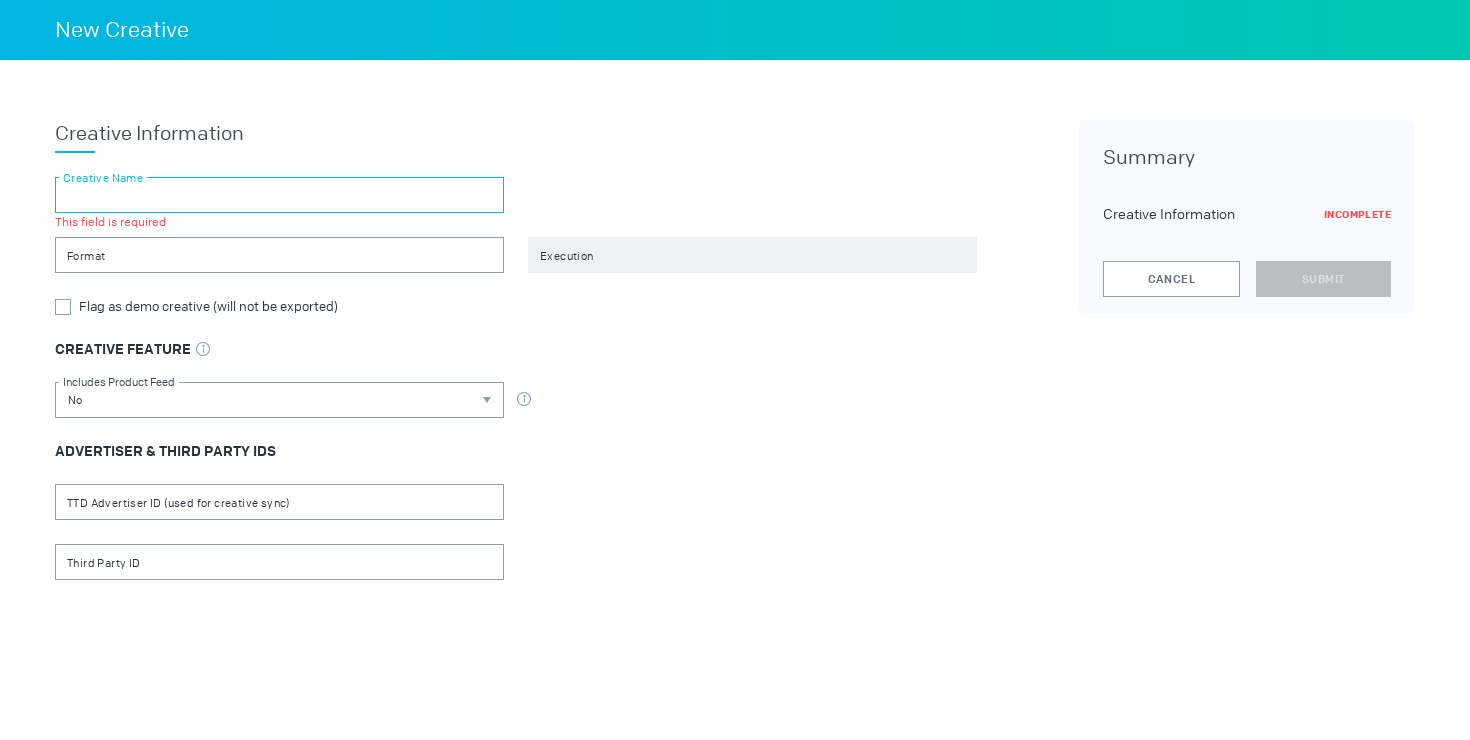 paste on "DEMO_Boost Mobile_Back to School_Halo_Full Frame_Anim" 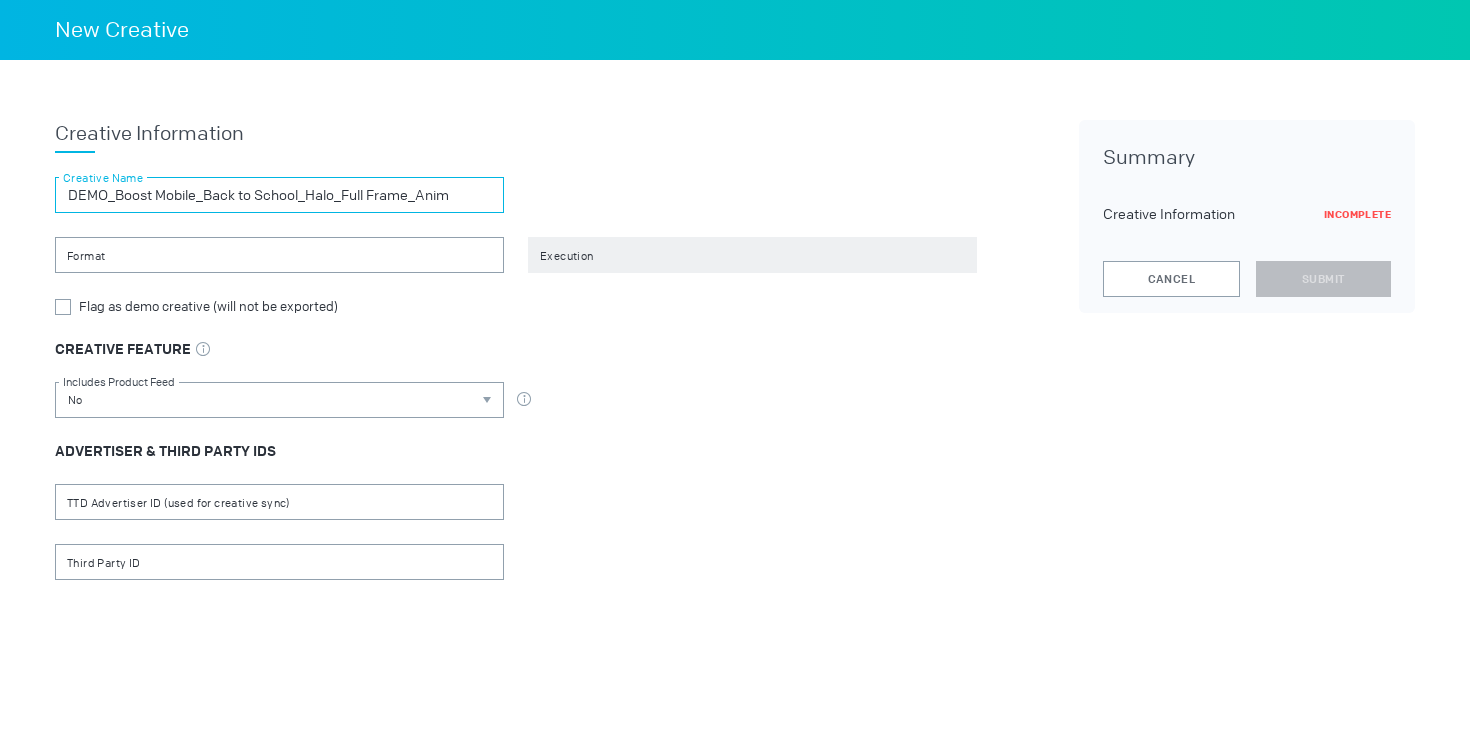 type on "DEMO_Boost Mobile_Back to School_Halo_Full Frame_Anim" 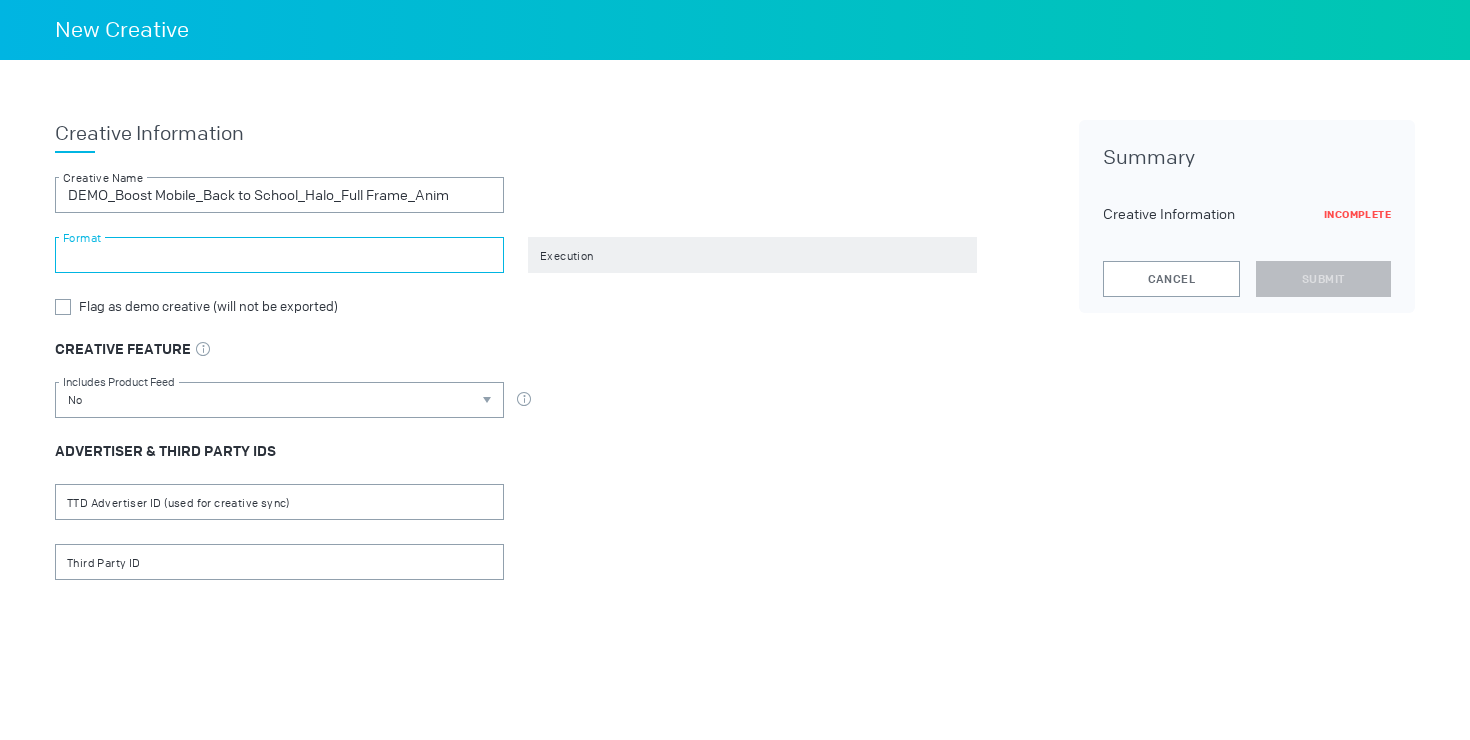 click at bounding box center [279, 255] 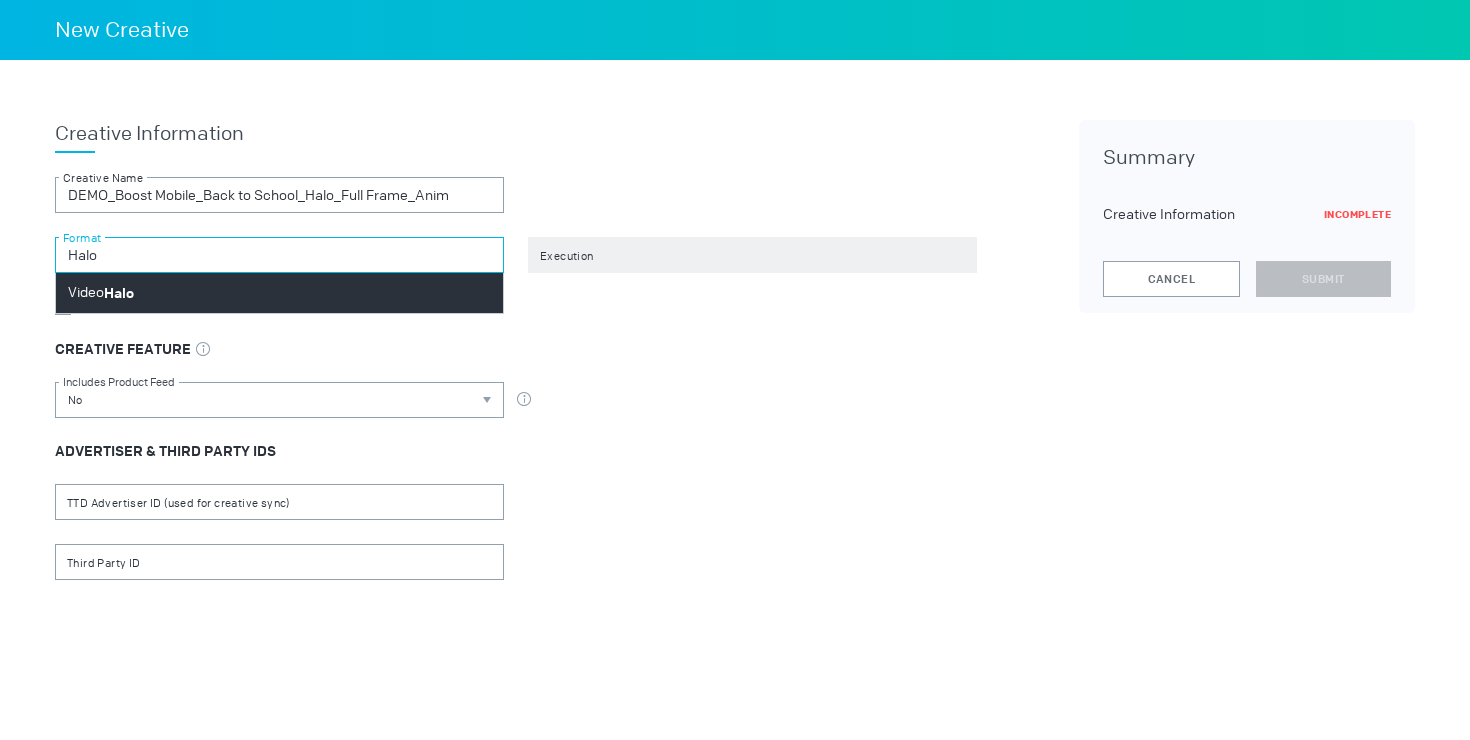 type on "Halo" 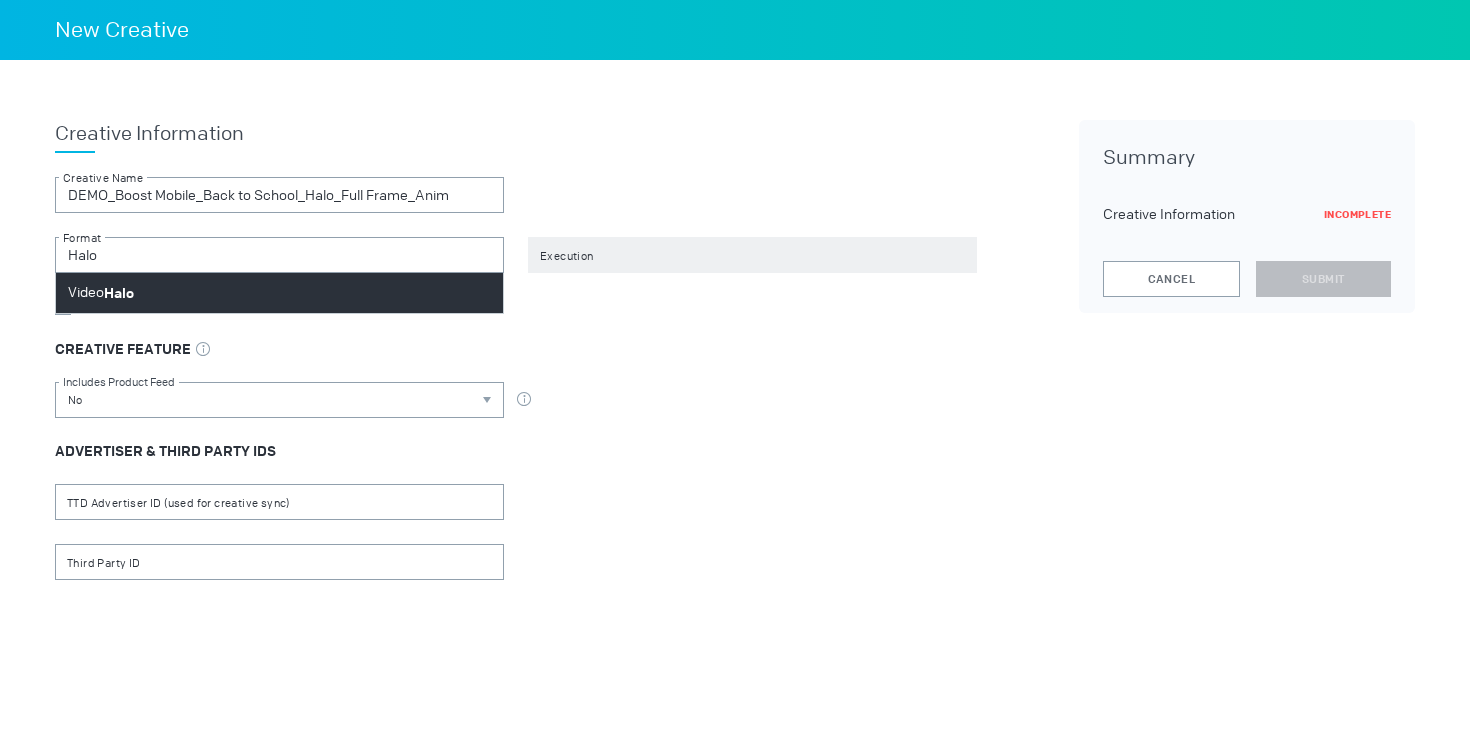 click on "Video  Halo" at bounding box center [279, 293] 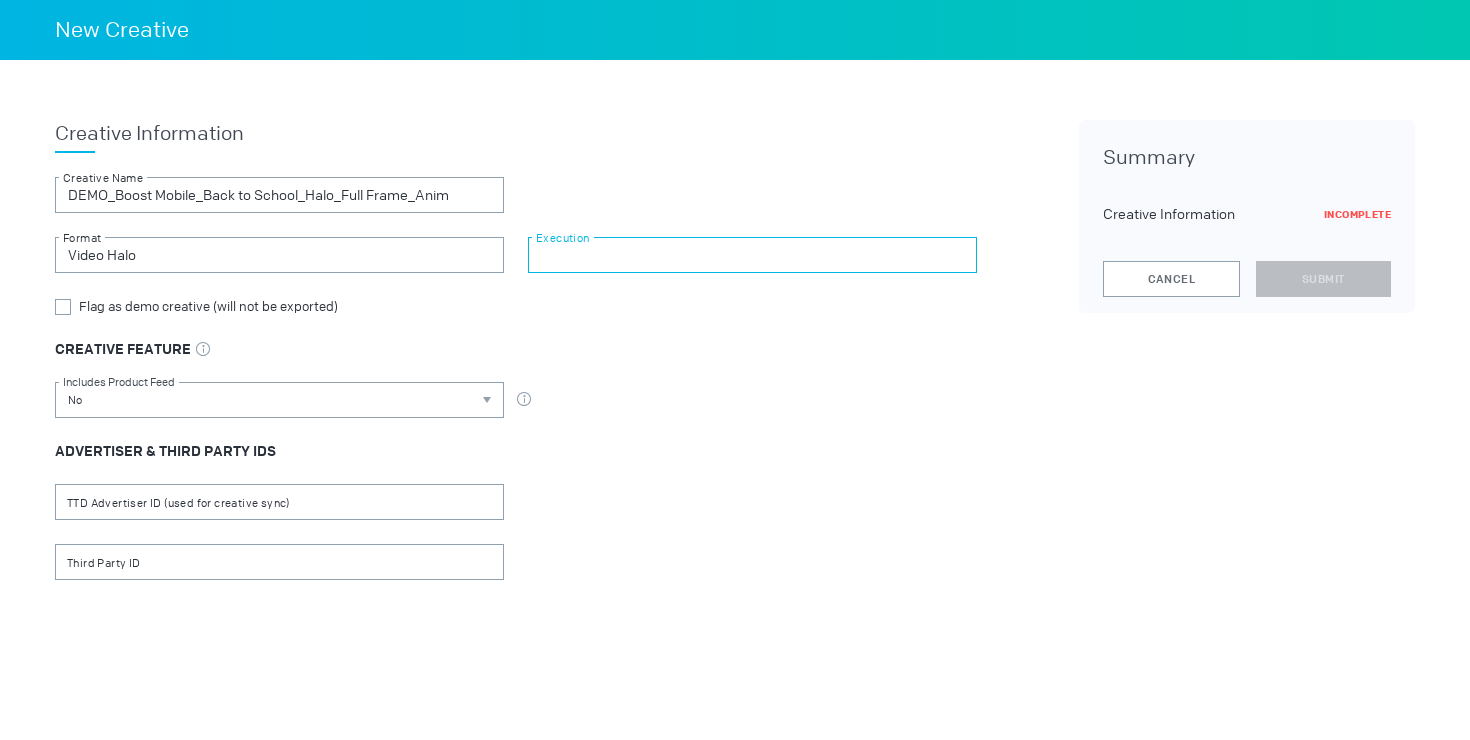 click at bounding box center [752, 255] 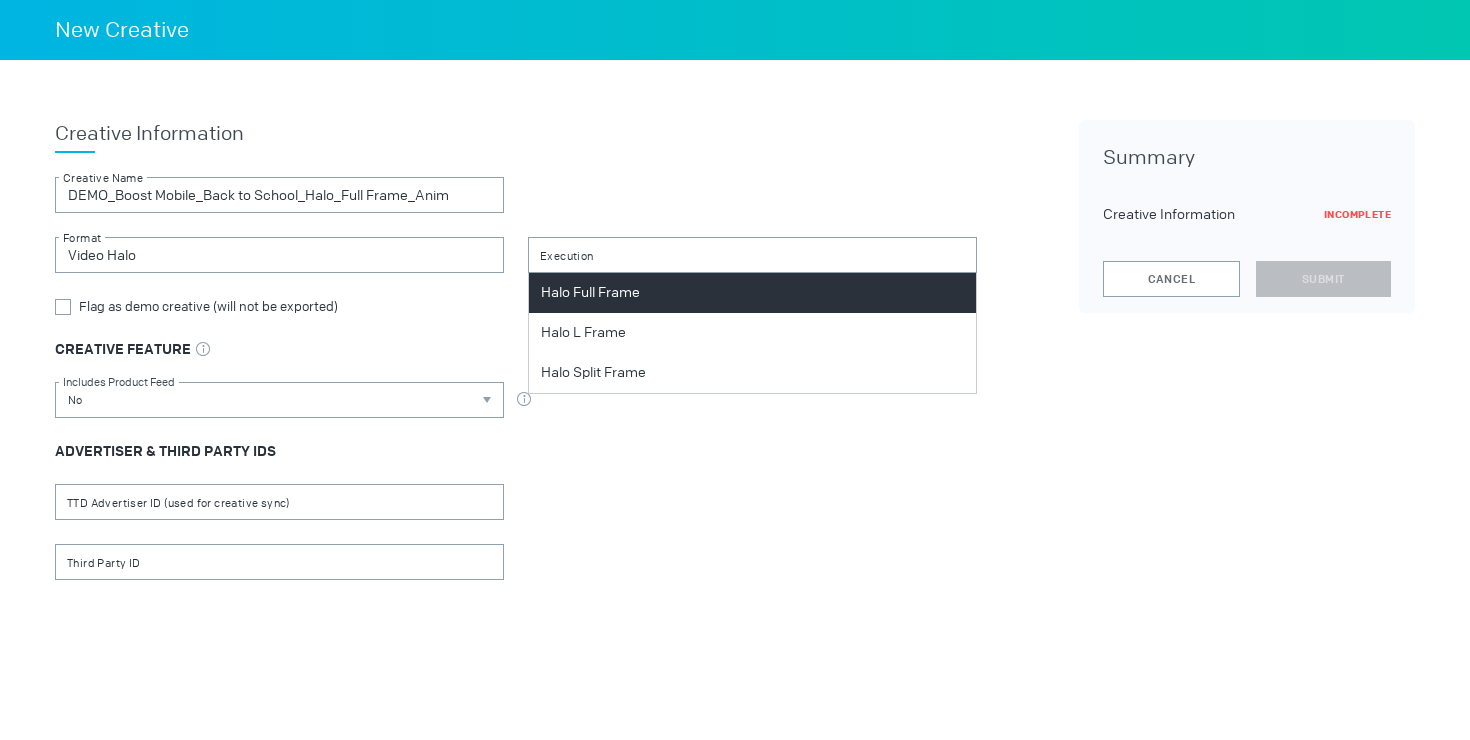 click on "Halo Full Frame" at bounding box center [590, 293] 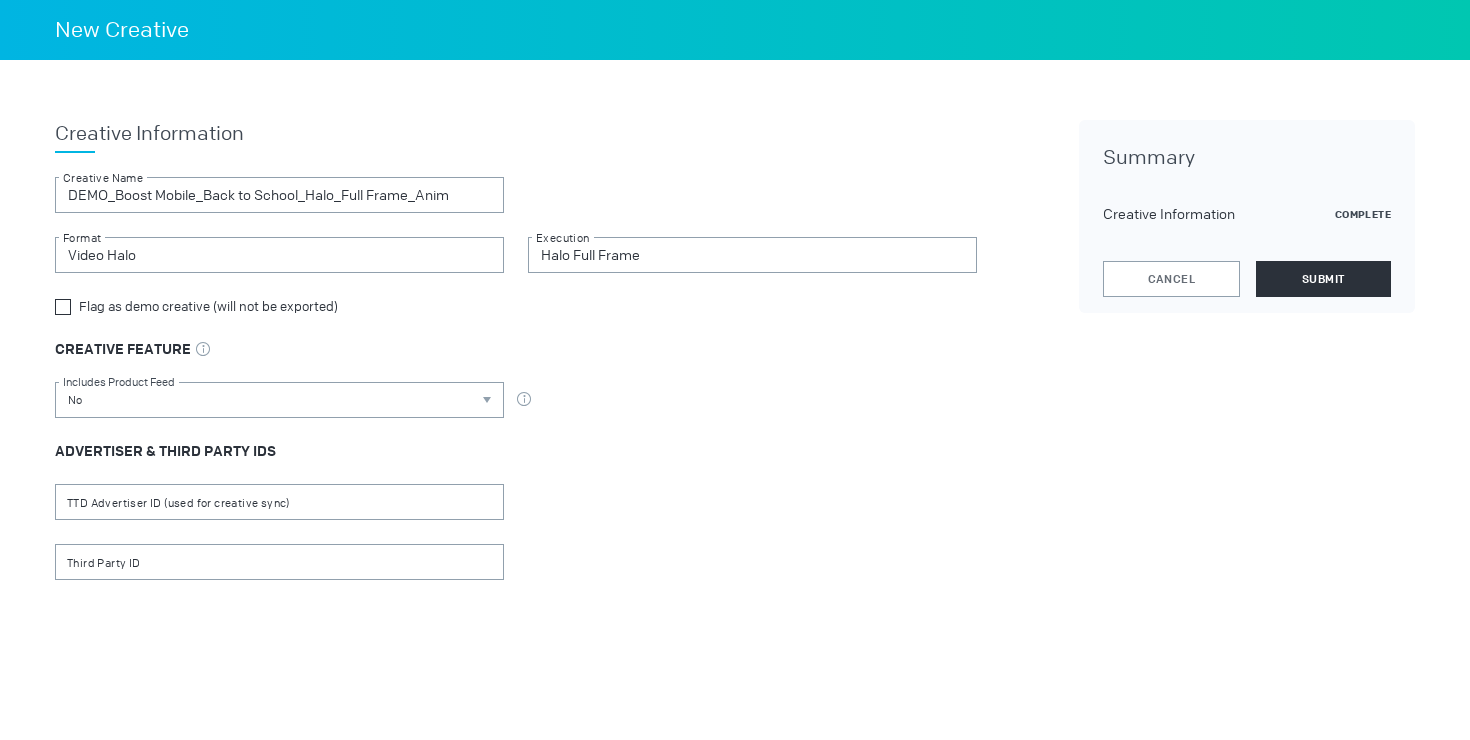click at bounding box center (63, 307) 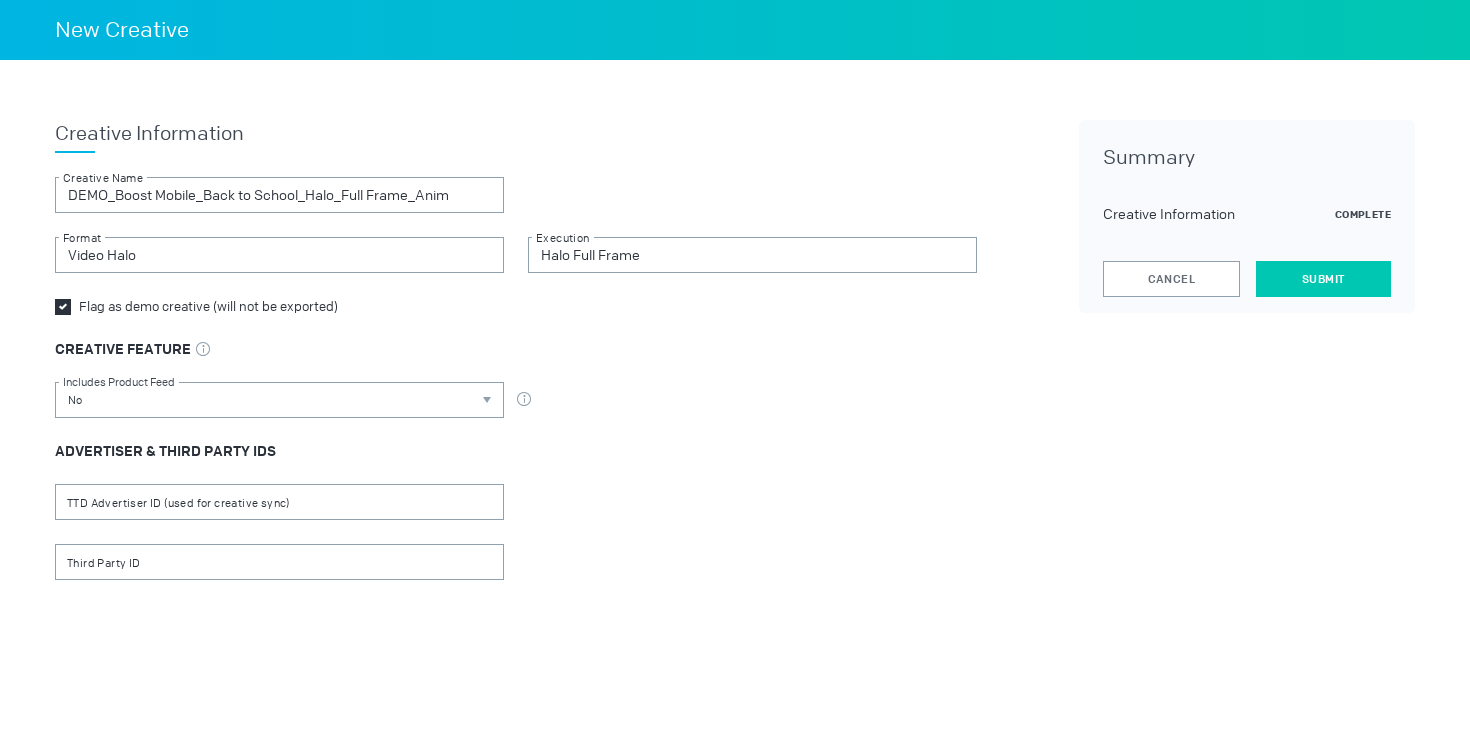 click on "Submit" at bounding box center [1323, 279] 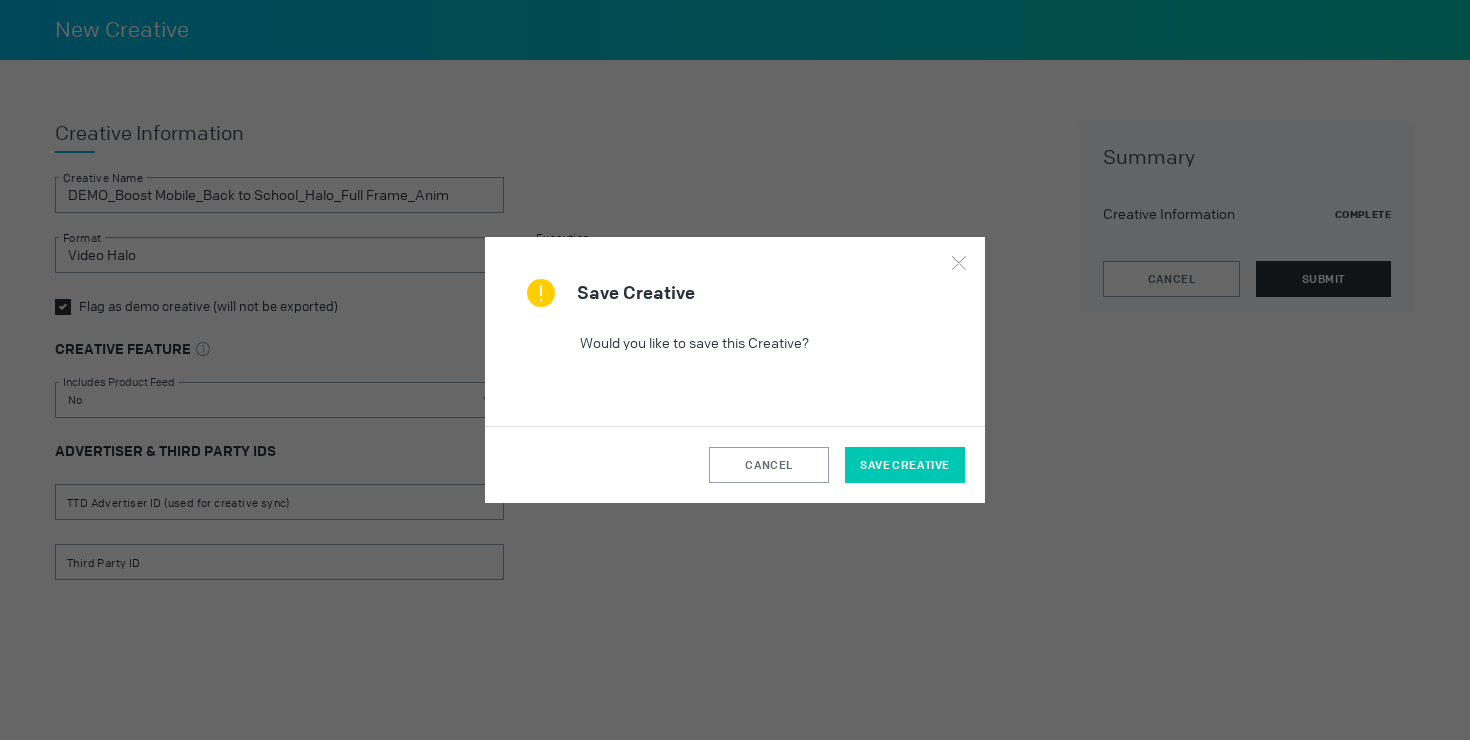 click on "Save Creative" at bounding box center (904, 465) 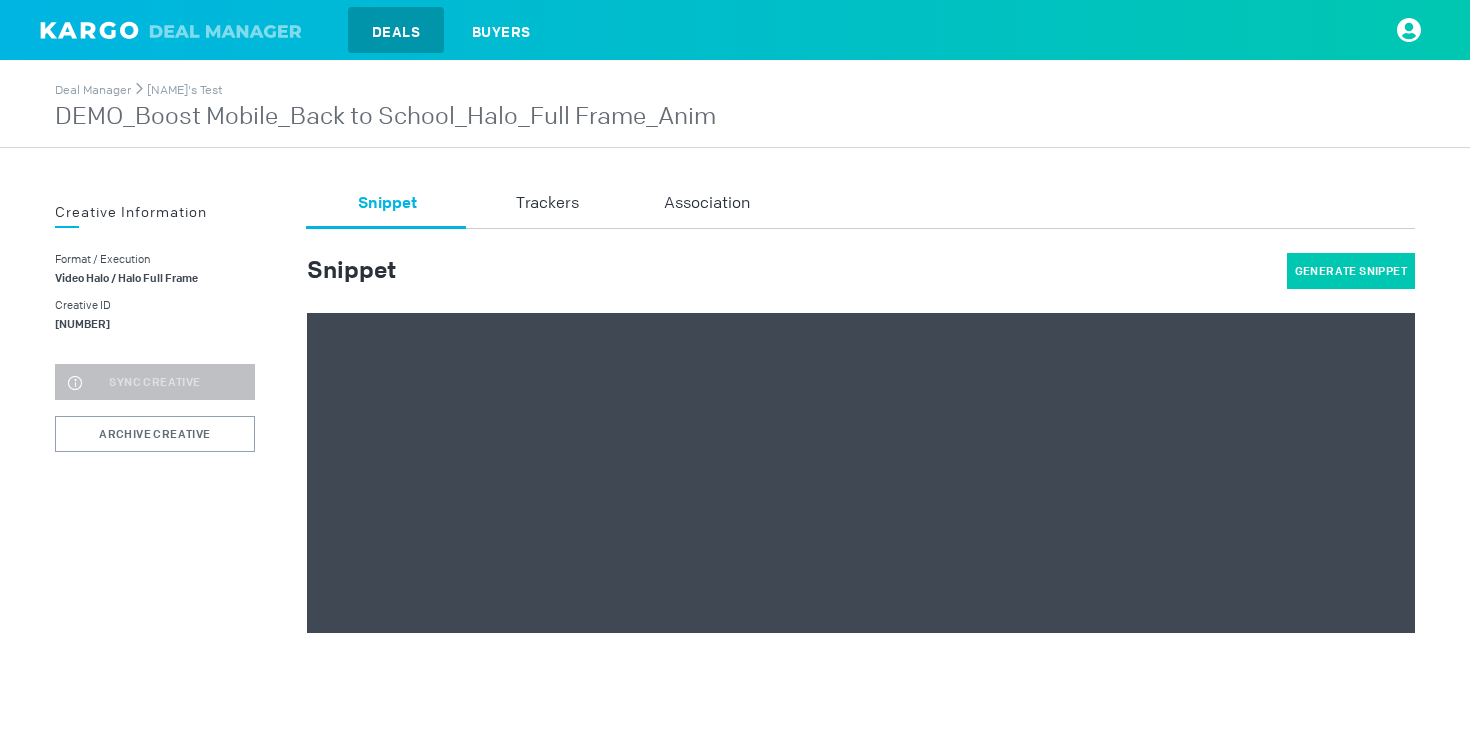click on "Generate Snippet" at bounding box center (1351, 271) 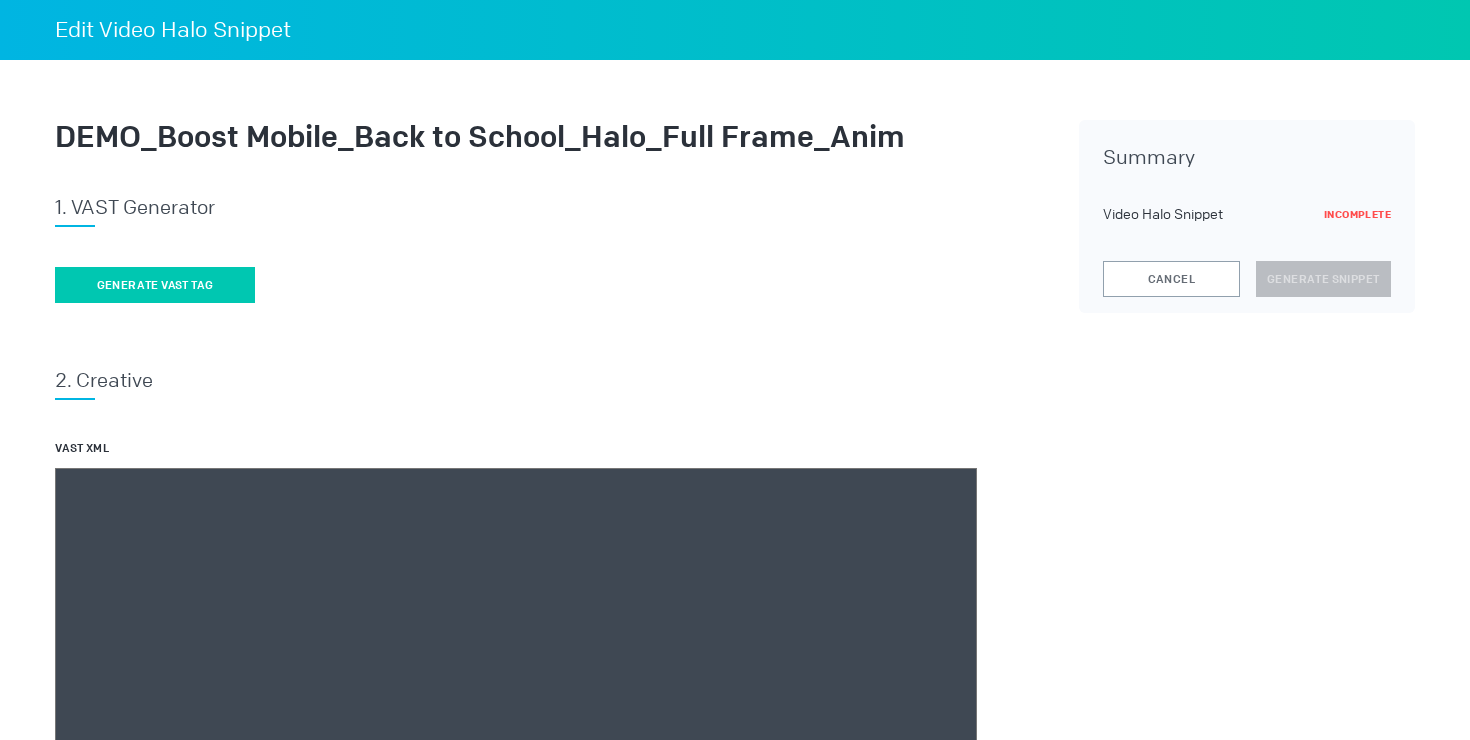 click on "Generate vast tag" at bounding box center (155, 285) 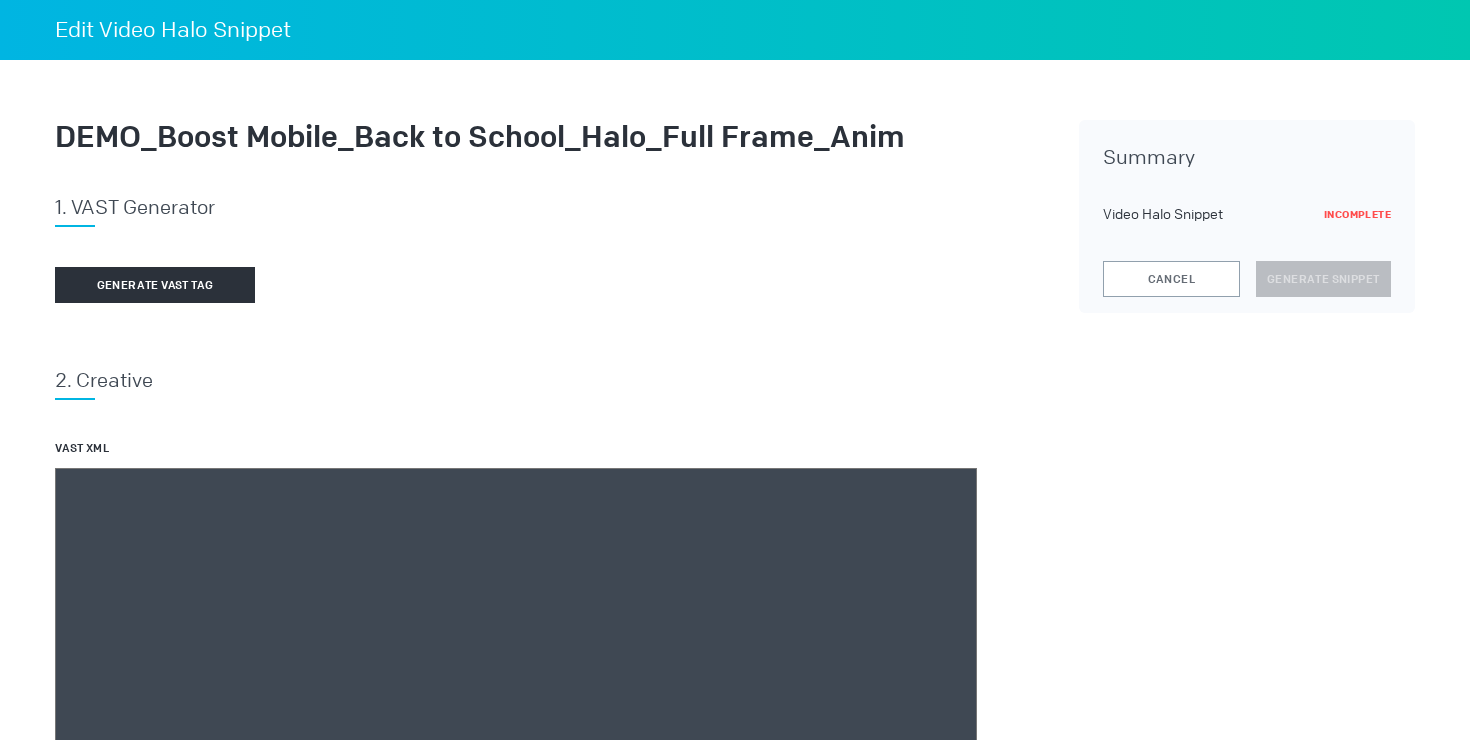 click at bounding box center [516, 748] 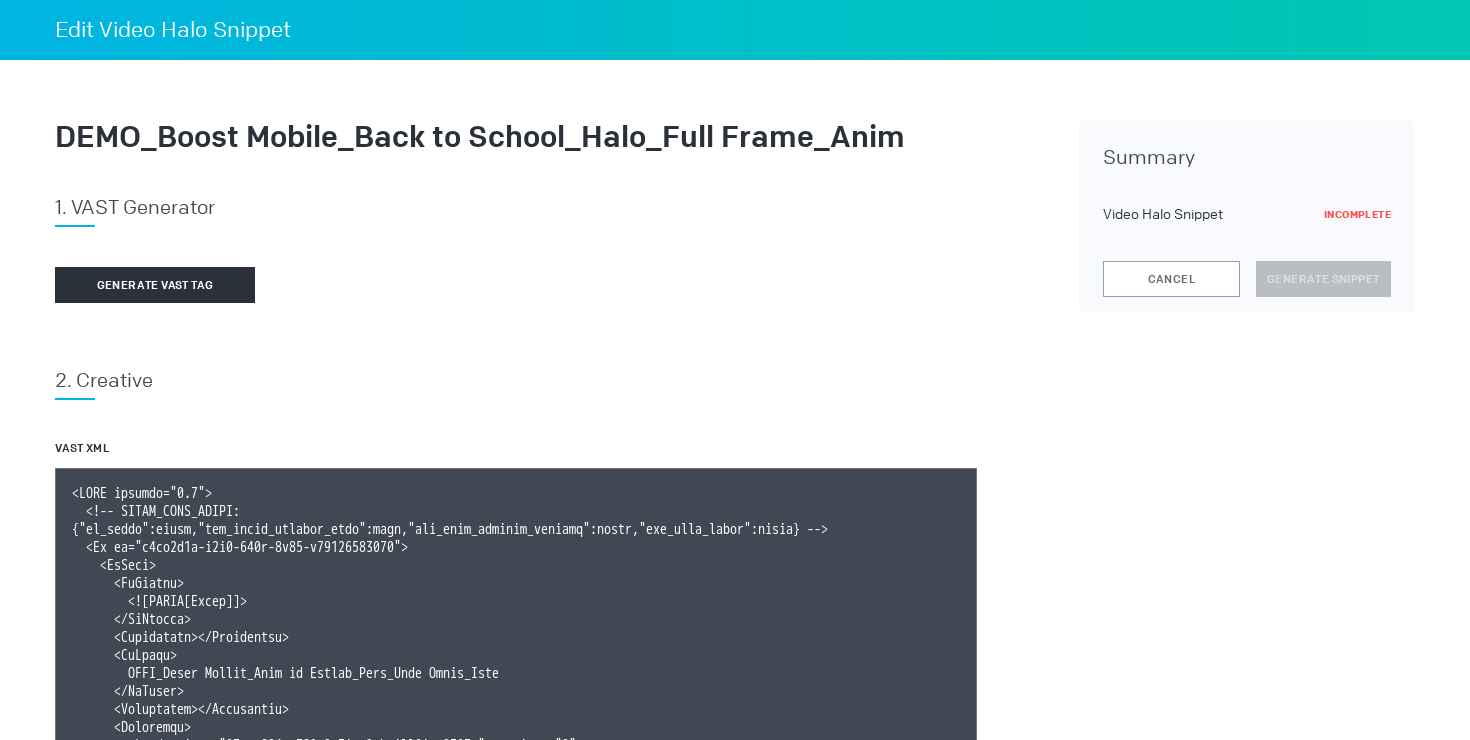 scroll, scrollTop: 538, scrollLeft: 0, axis: vertical 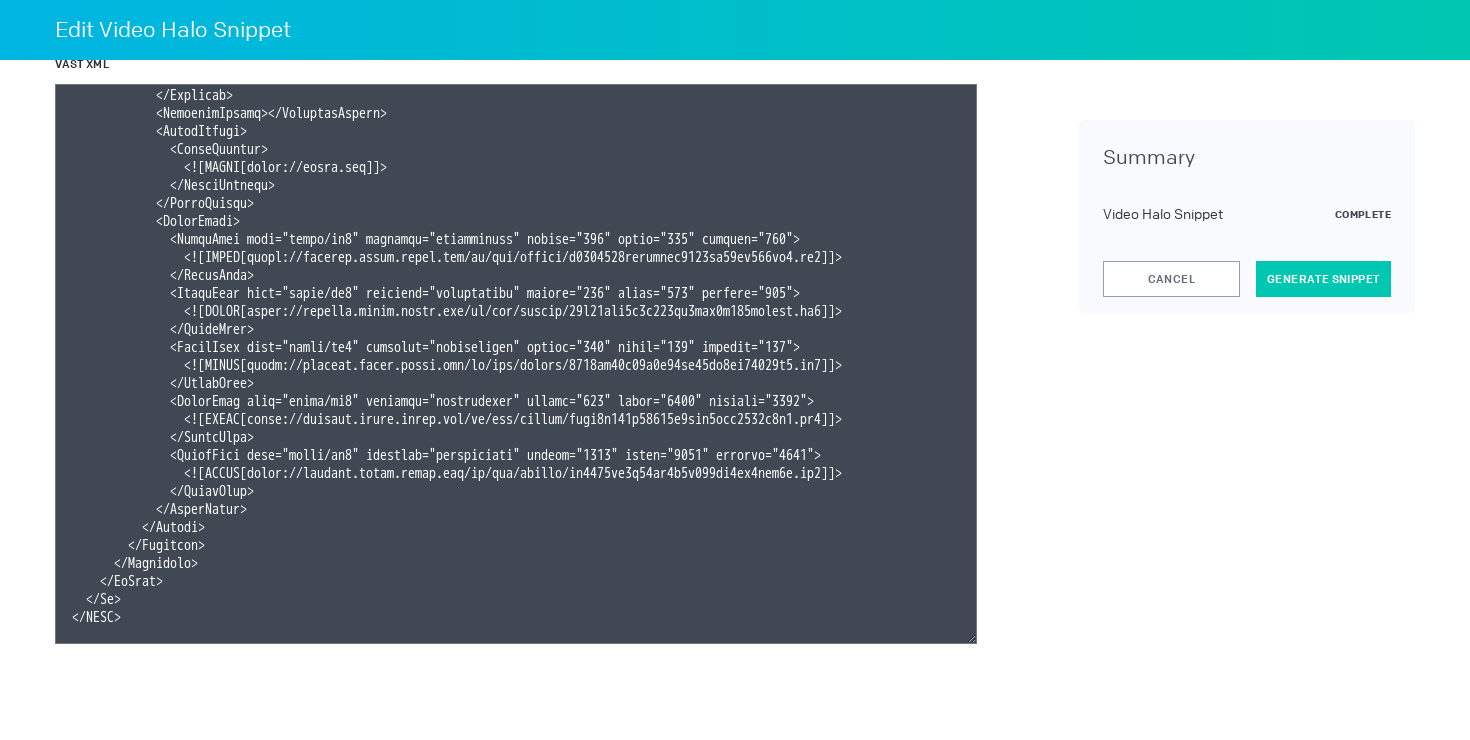 type on "<VAST version="3.0">
<!-- KARGO_VAST_PROPS: {"is_vpaid":false,"has_kargo_privacy_icon":true,"has_main_content_overlay":false,"has_vast_simid":false} -->
<Ad id="a1cf8e5c-e1a6-419a-8d64-c68433218636">
<InLine>
<AdSystem>
<![CDATA[Kargo]]>
</AdSystem>
<Advertiser></Advertiser>
<AdTitle>
DEMO_Boost Mobile_Back to School_Halo_Full Frame_Anim
</AdTitle>
<Extensions></Extensions>
<Creatives>
<Creative id="18ecb659-d554-4e8a-b0fa-aaa5eff9902b" sequence="1">
<Linear>
<Duration>
00:00:15.680
</Duration>
<TrackingEvents></TrackingEvents>
<VideoClicks>
<ClickThrough>
<![CDATA[https://kargo.com]]>
</ClickThrough>
</VideoClicks>
<MediaFiles>
<MediaFile type="video/mp4" delivery="progressive" height="300" width="534" bitrate="884">
<![CDATA[https://storage.cloud.kargo.com/ad/mos/v..." 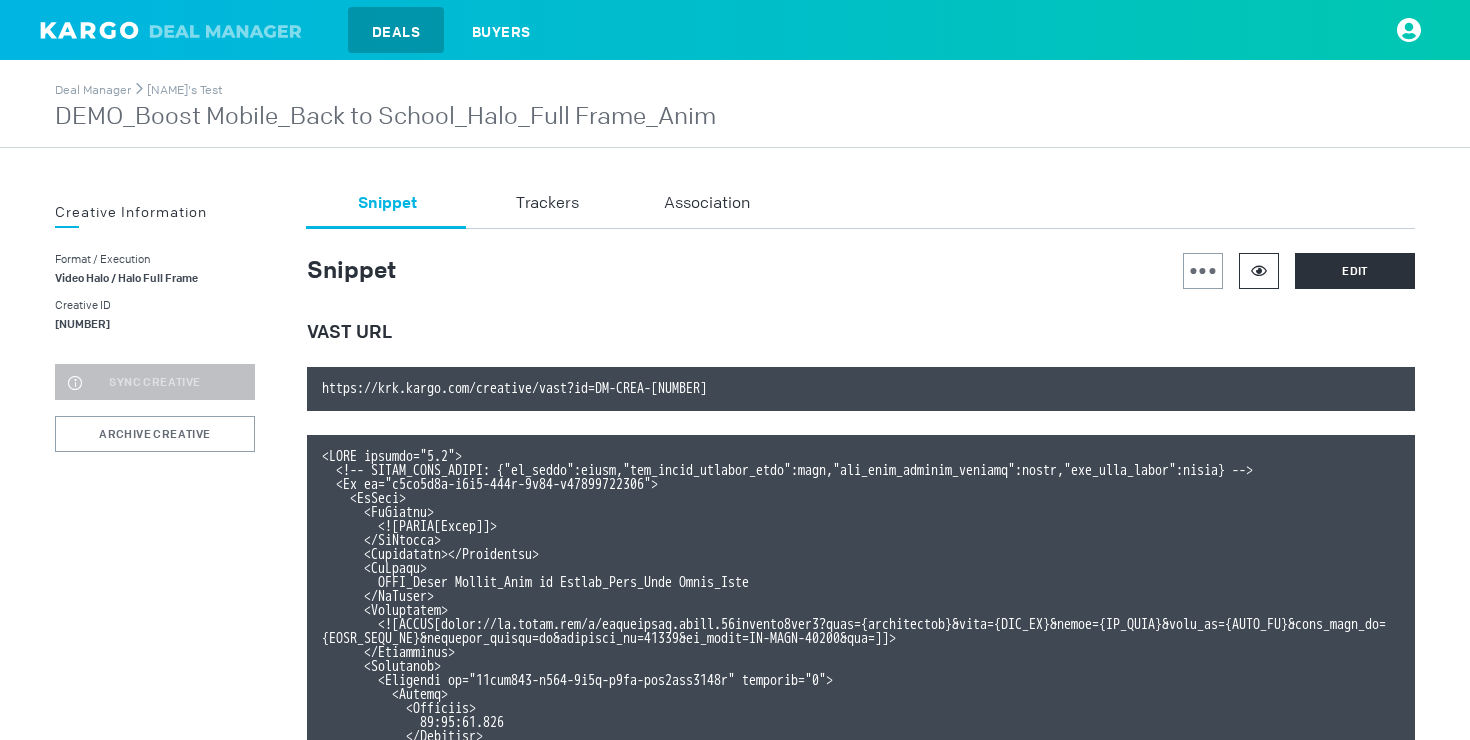 click at bounding box center (1259, 271) 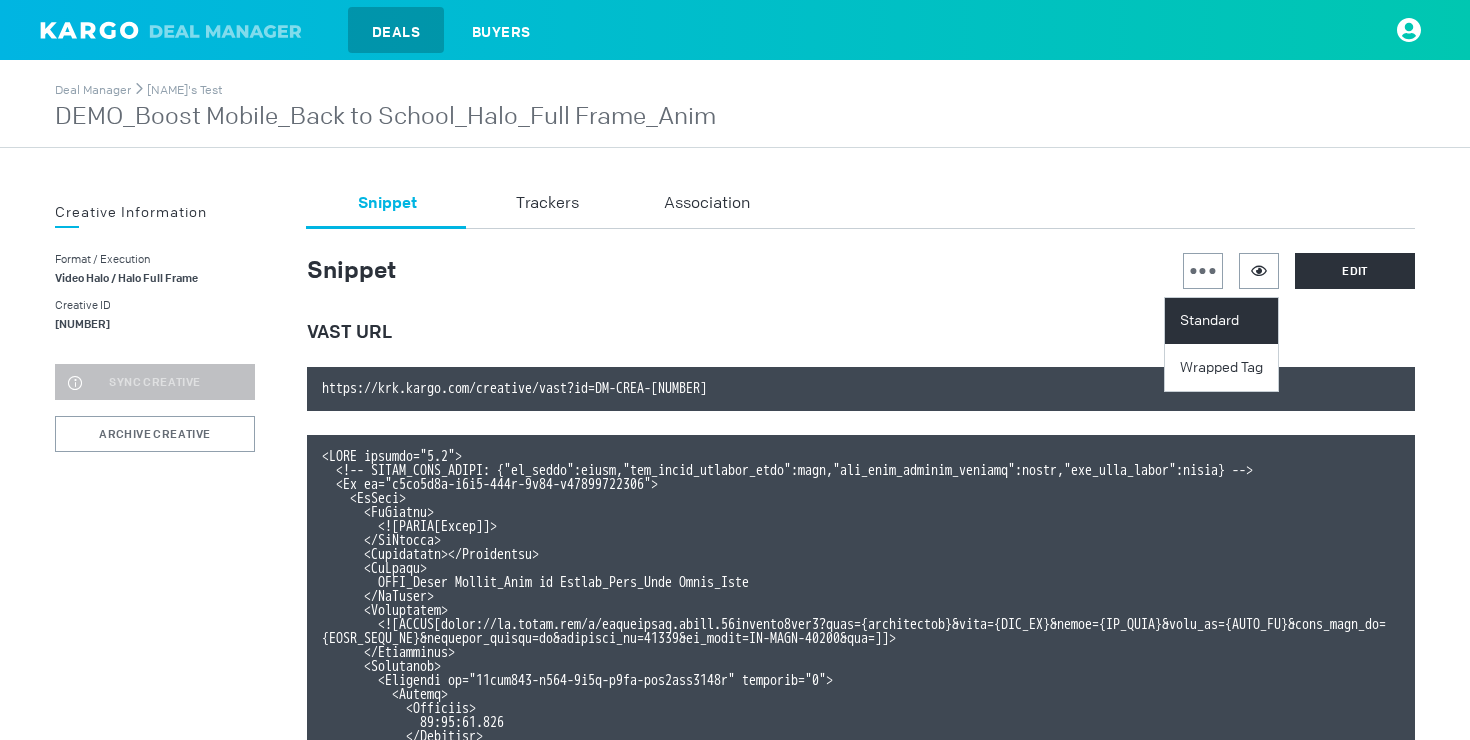 click on "Standard" at bounding box center [1224, 321] 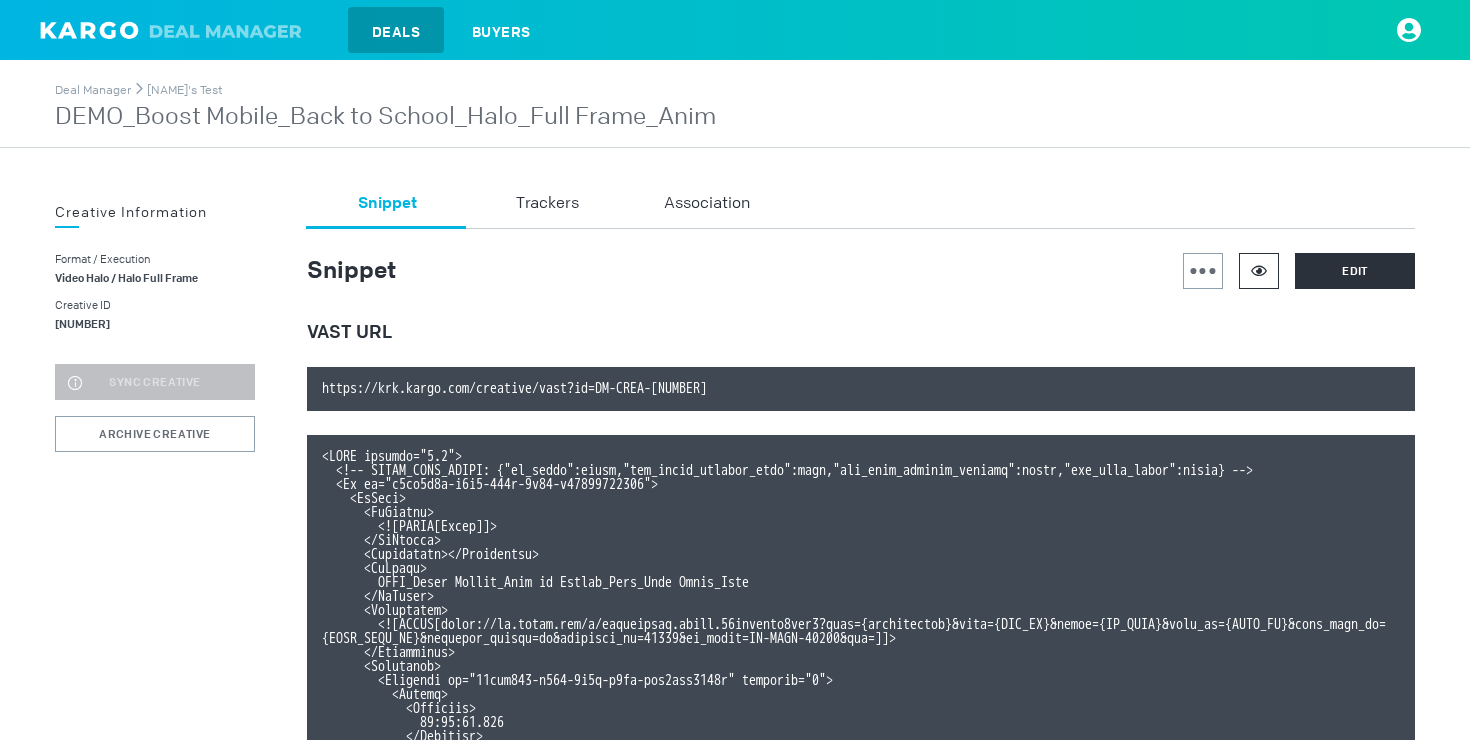 click at bounding box center [1259, 271] 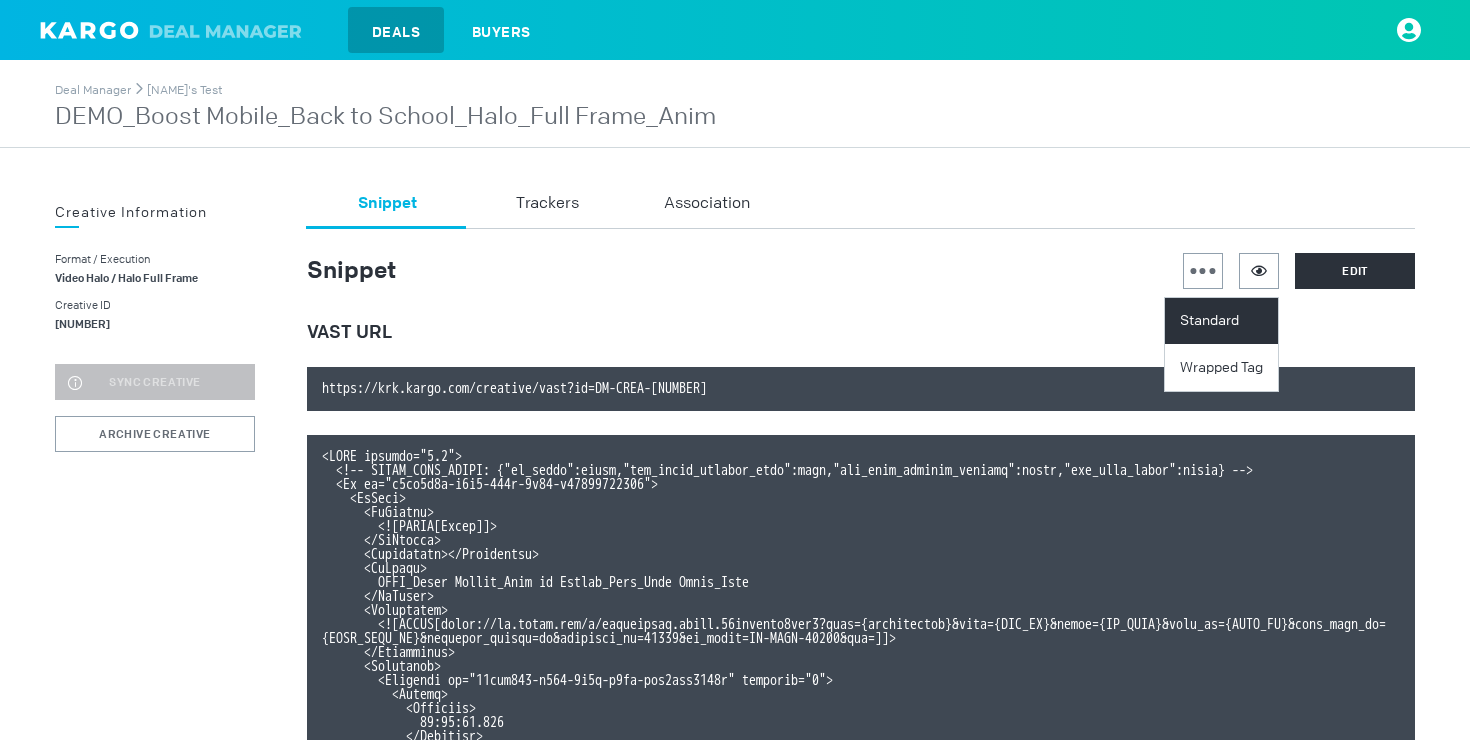 click on "Standard" at bounding box center [1224, 321] 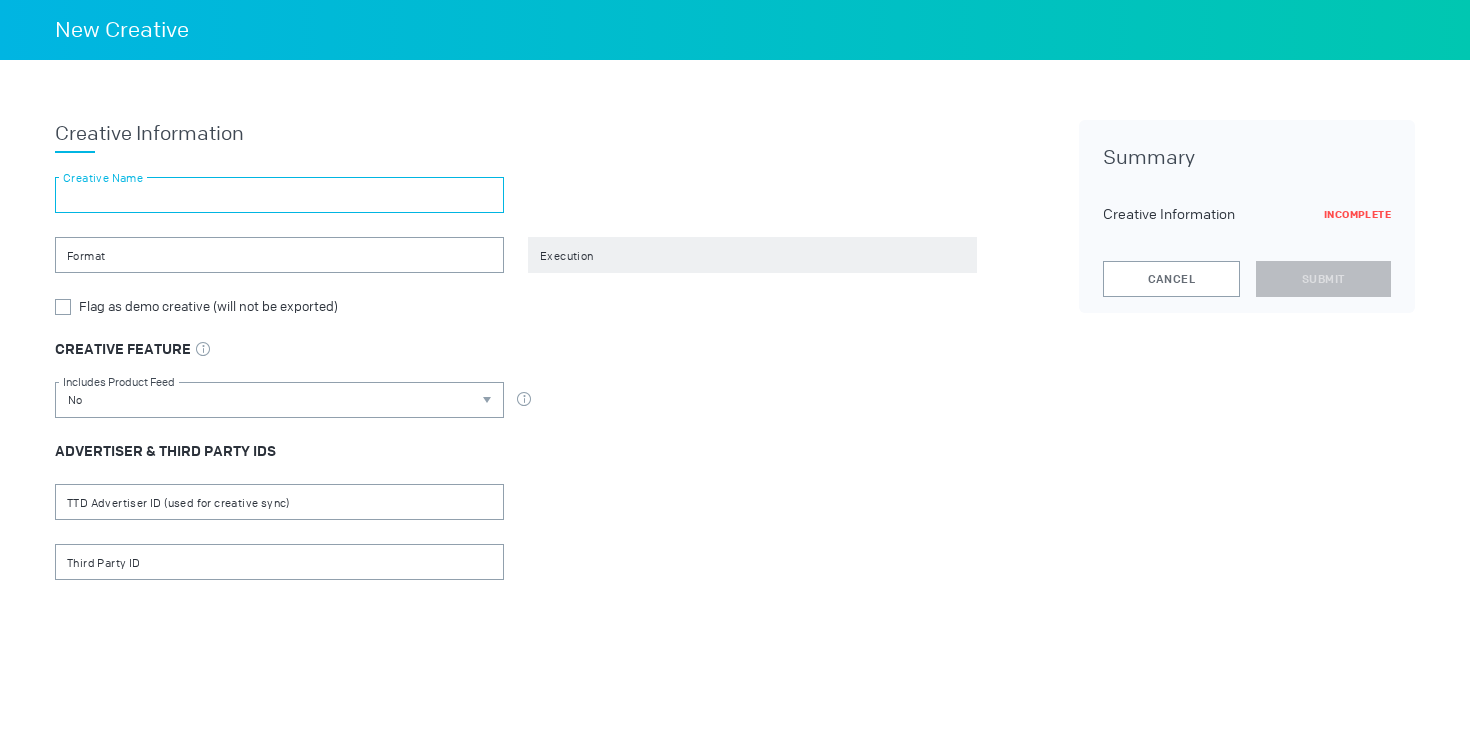 click at bounding box center (279, 195) 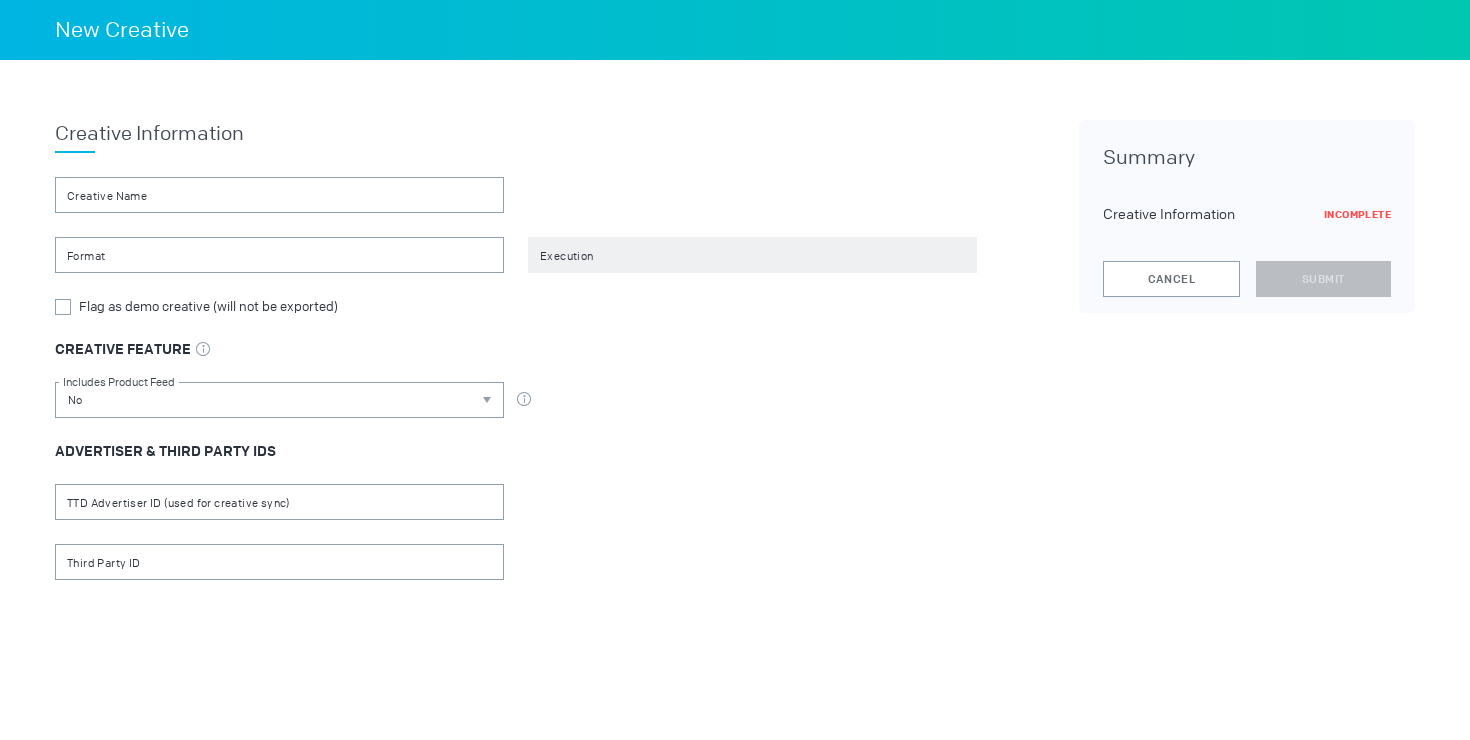 click on "New Creative" at bounding box center [735, 30] 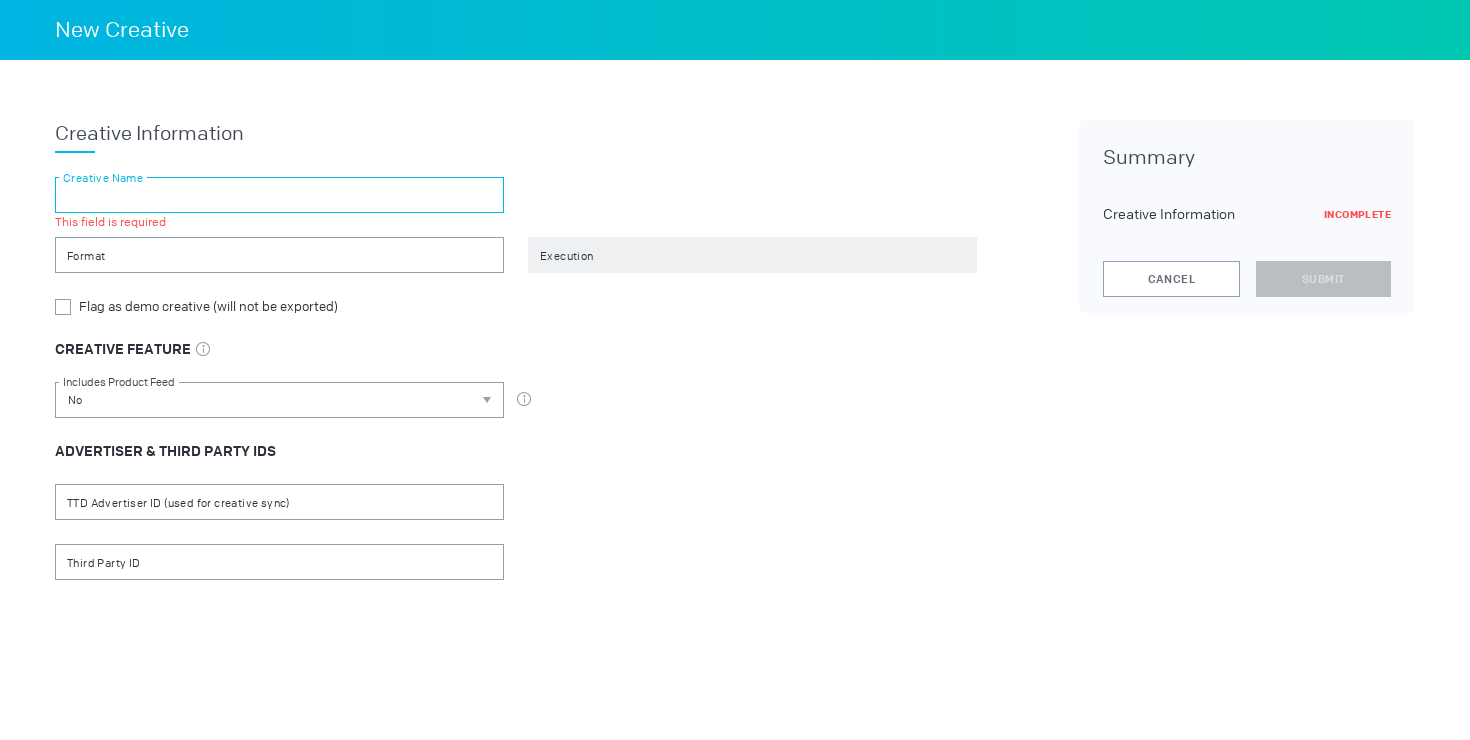 click at bounding box center [279, 195] 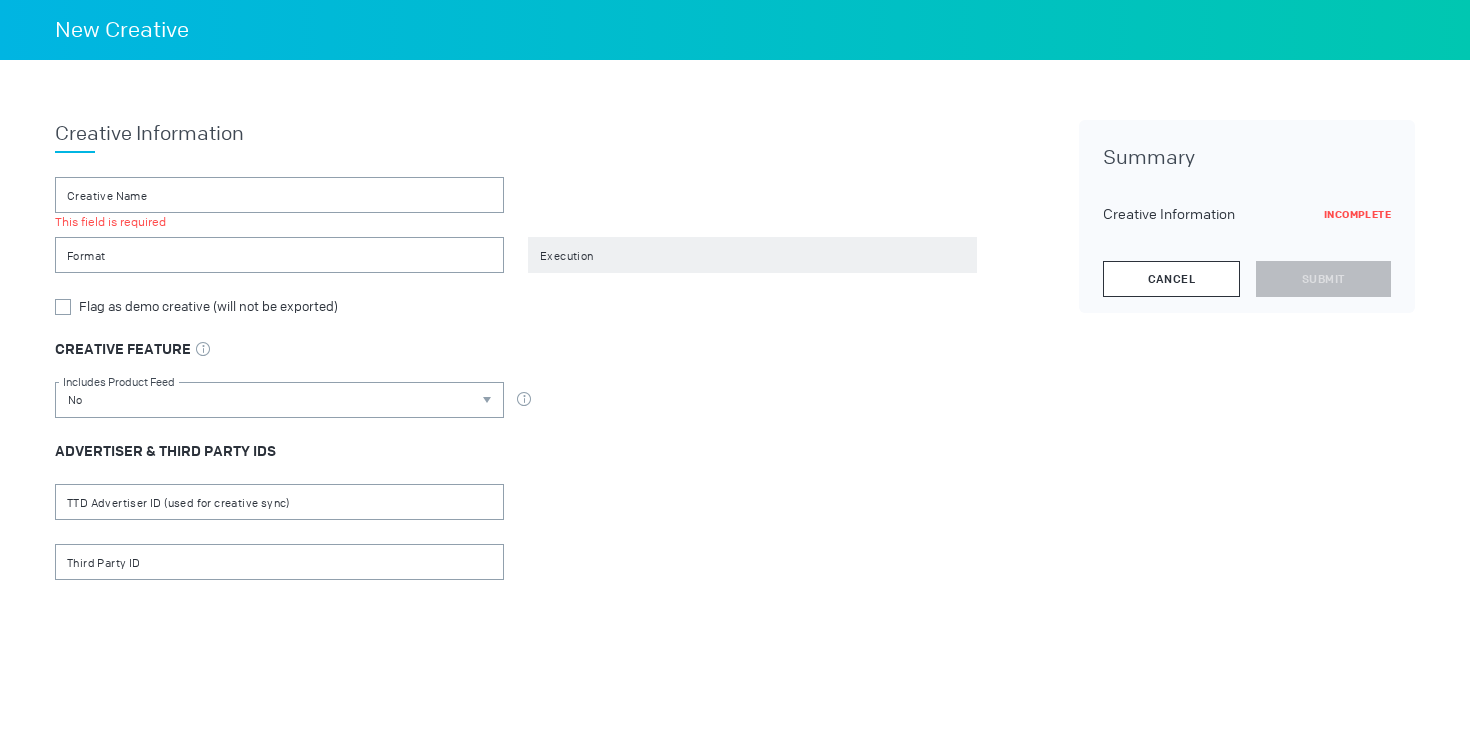 click on "Cancel" at bounding box center [1171, 279] 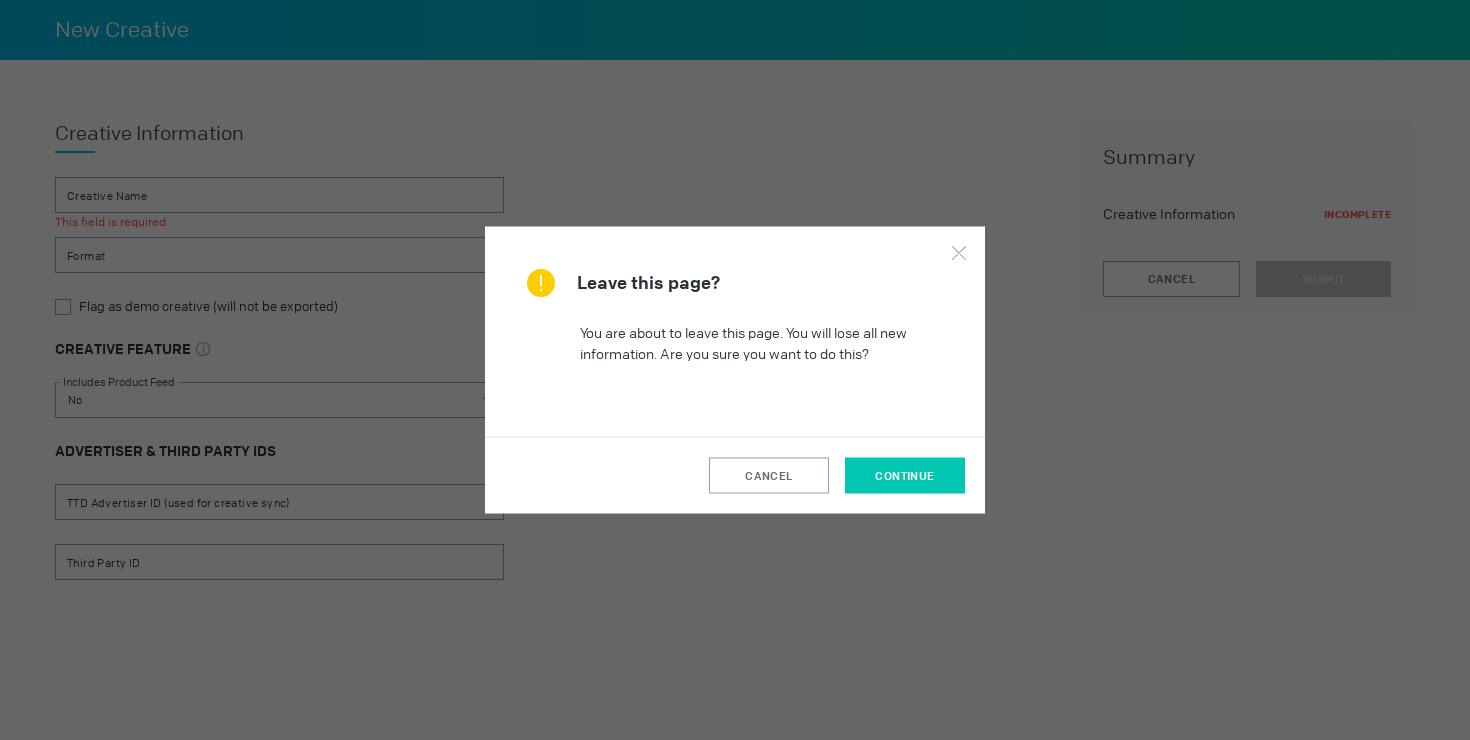 click on "continue" at bounding box center [904, 476] 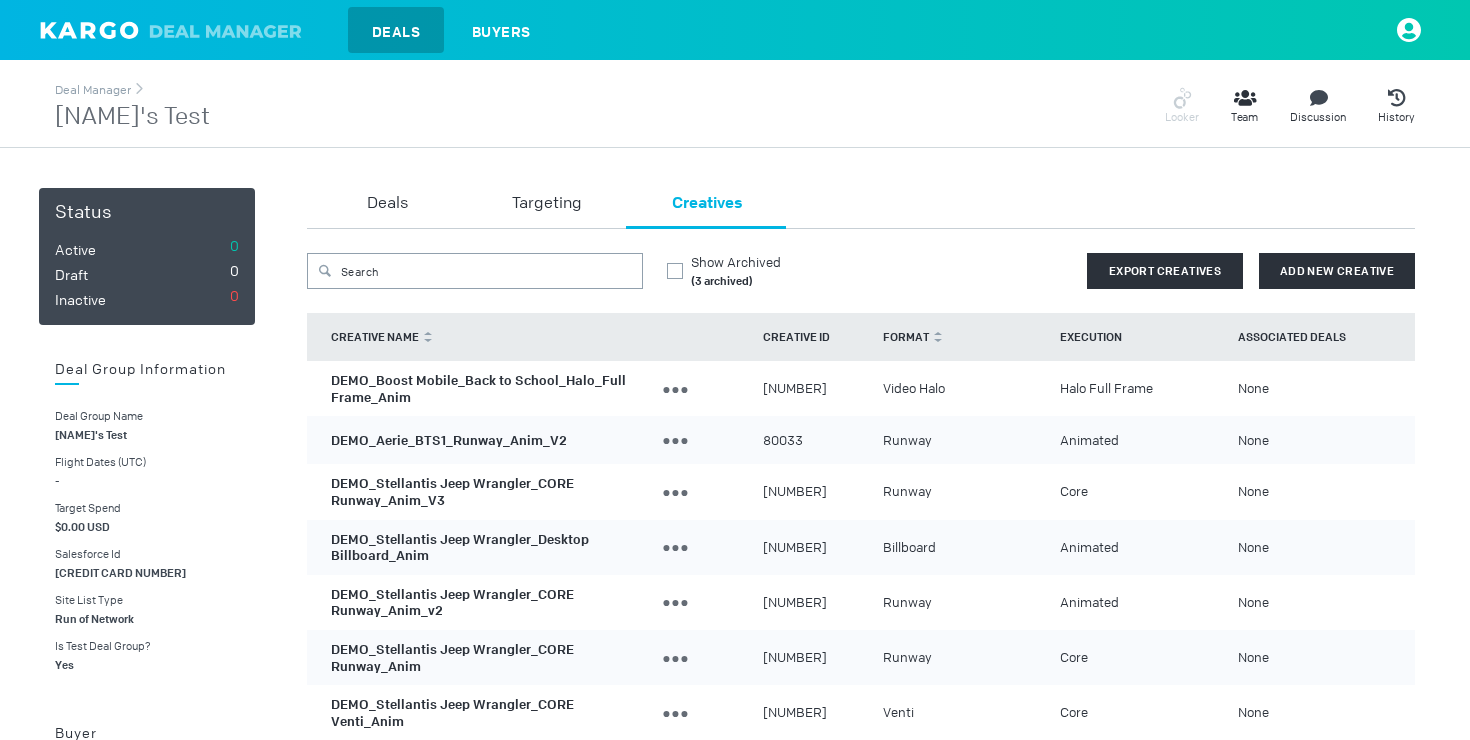 click on "DEMO_Boost Mobile_Back to School_Halo_Full Frame_Anim" at bounding box center [478, 389] 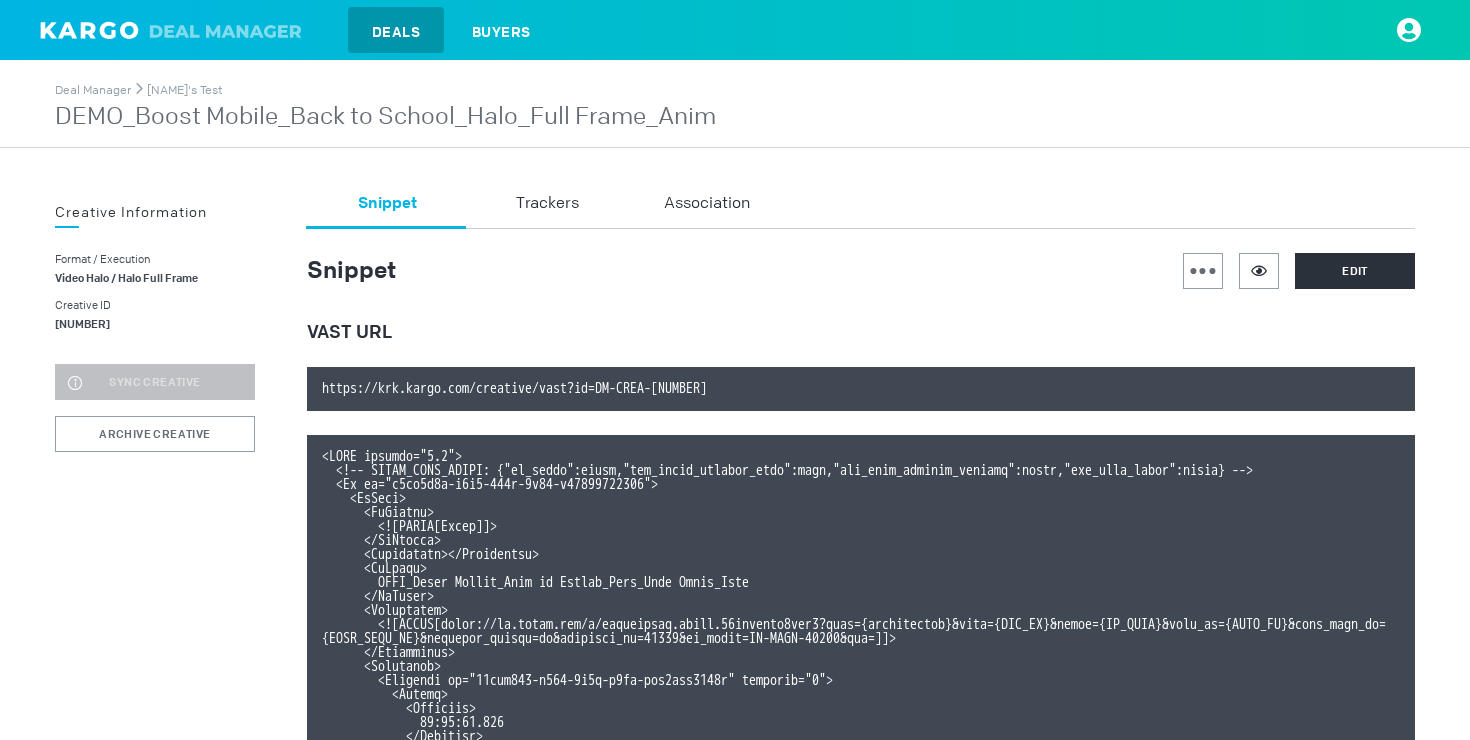 click at bounding box center (817, 271) 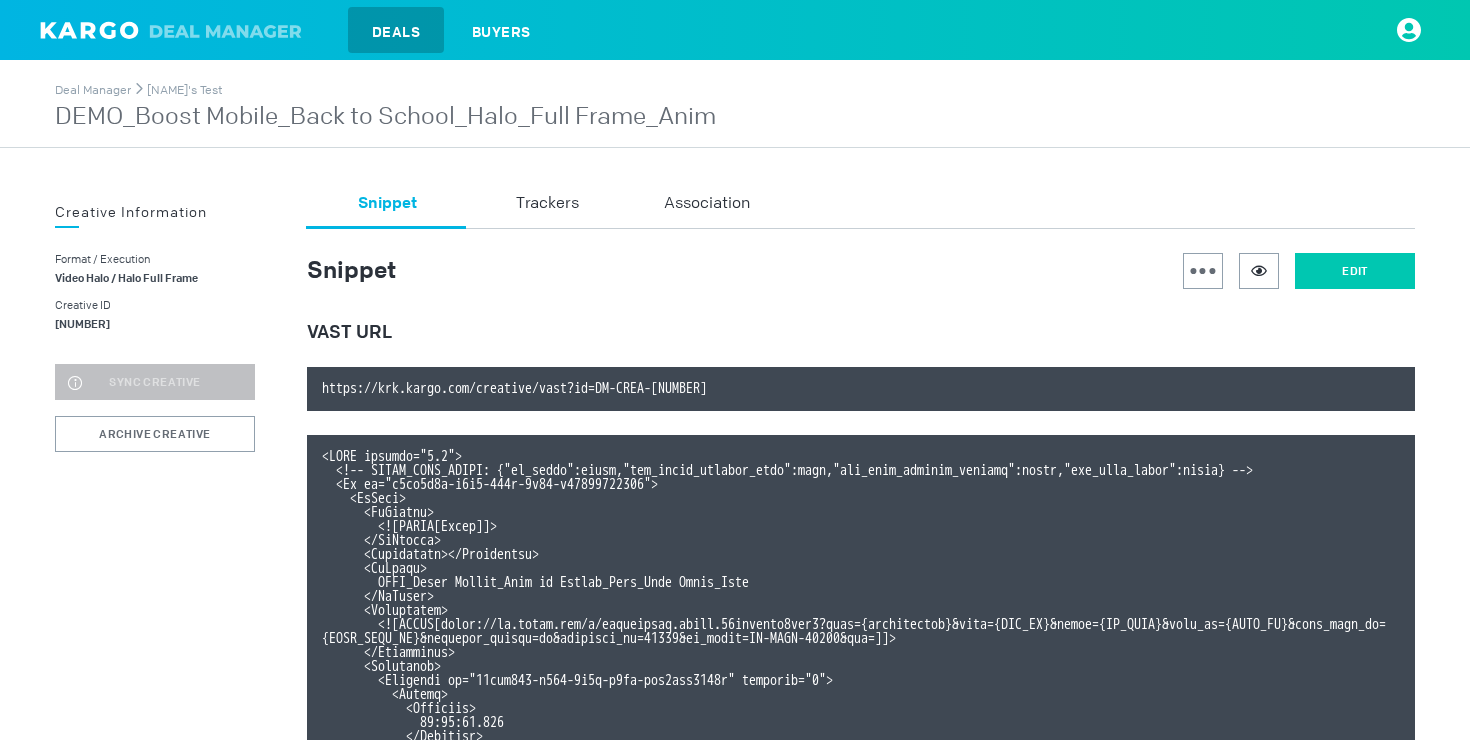 click on "Edit" at bounding box center (1355, 271) 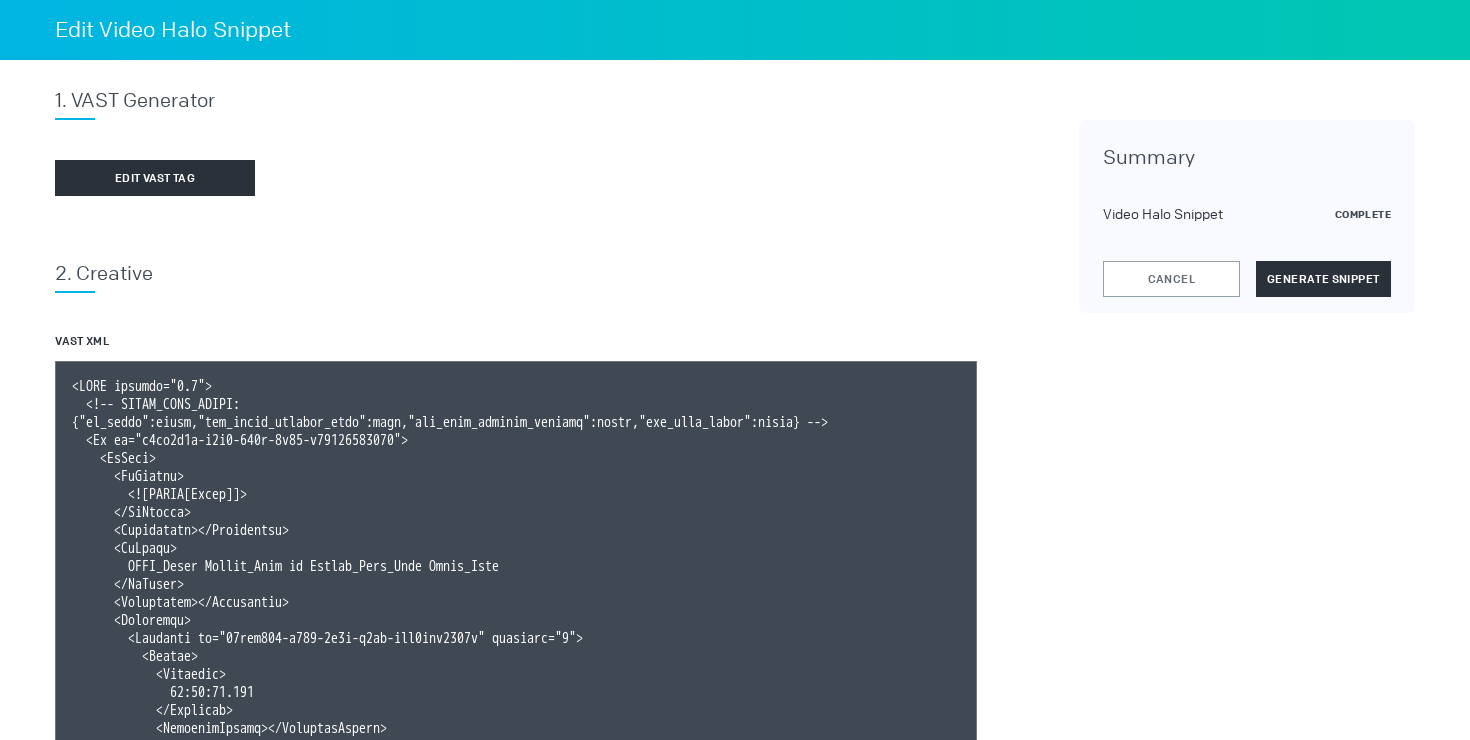 scroll, scrollTop: 153, scrollLeft: 0, axis: vertical 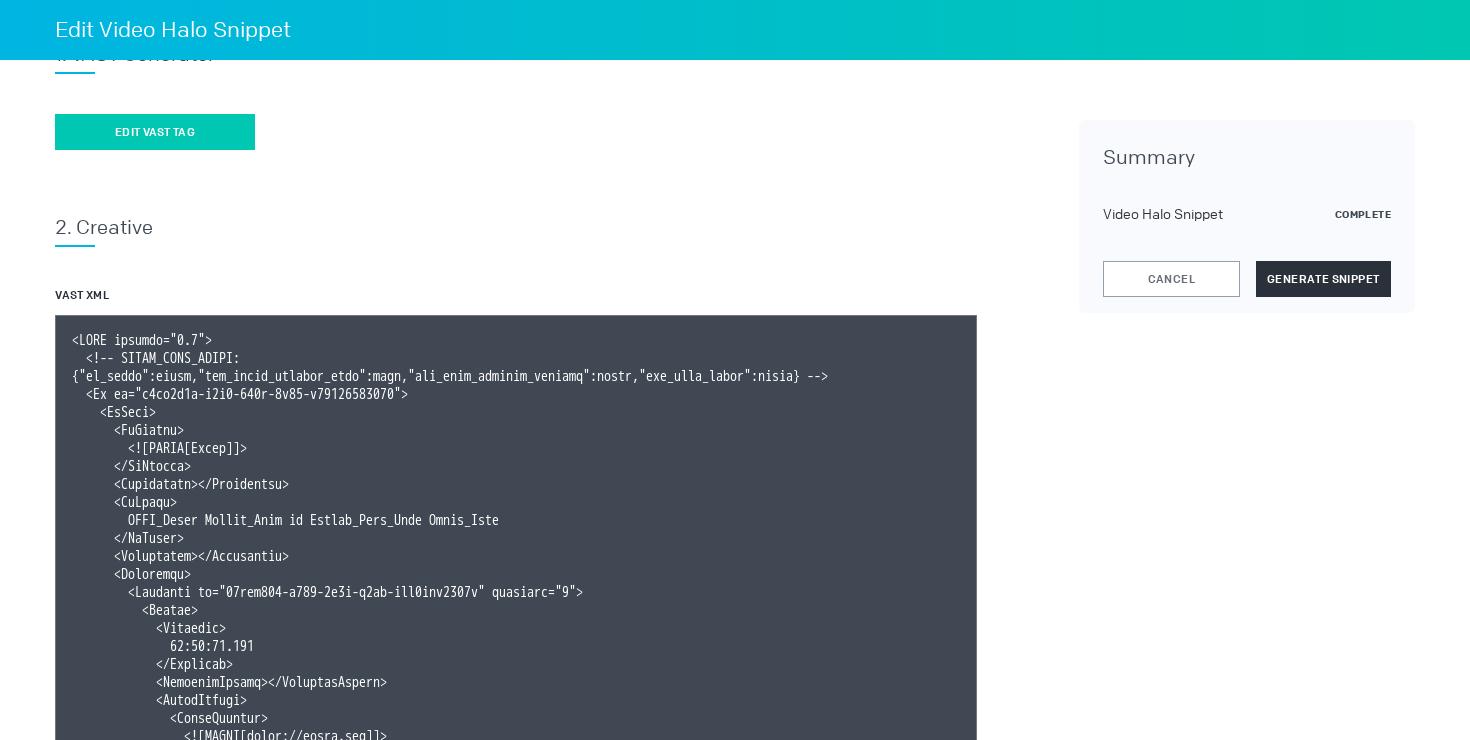 click on "Edit vast tag" at bounding box center [155, 132] 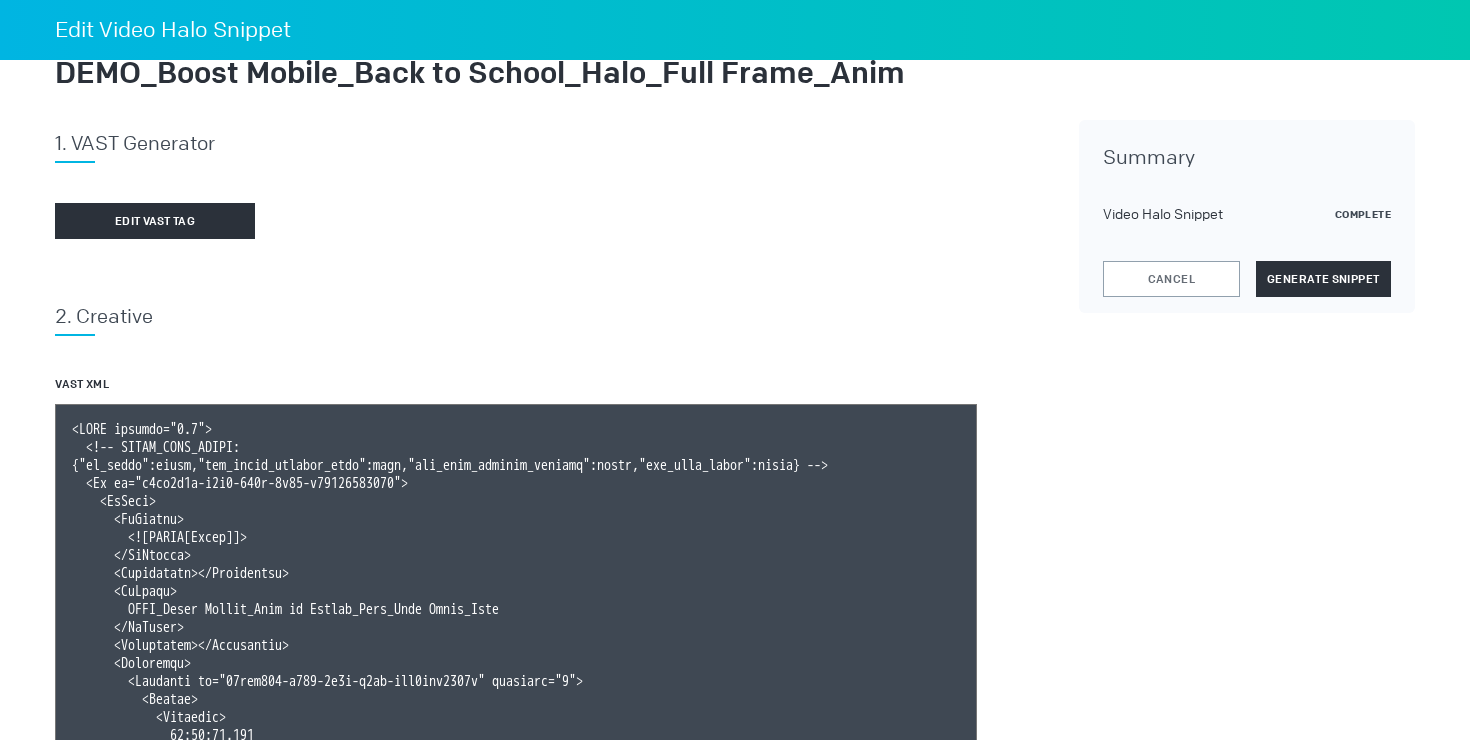 scroll, scrollTop: 146, scrollLeft: 0, axis: vertical 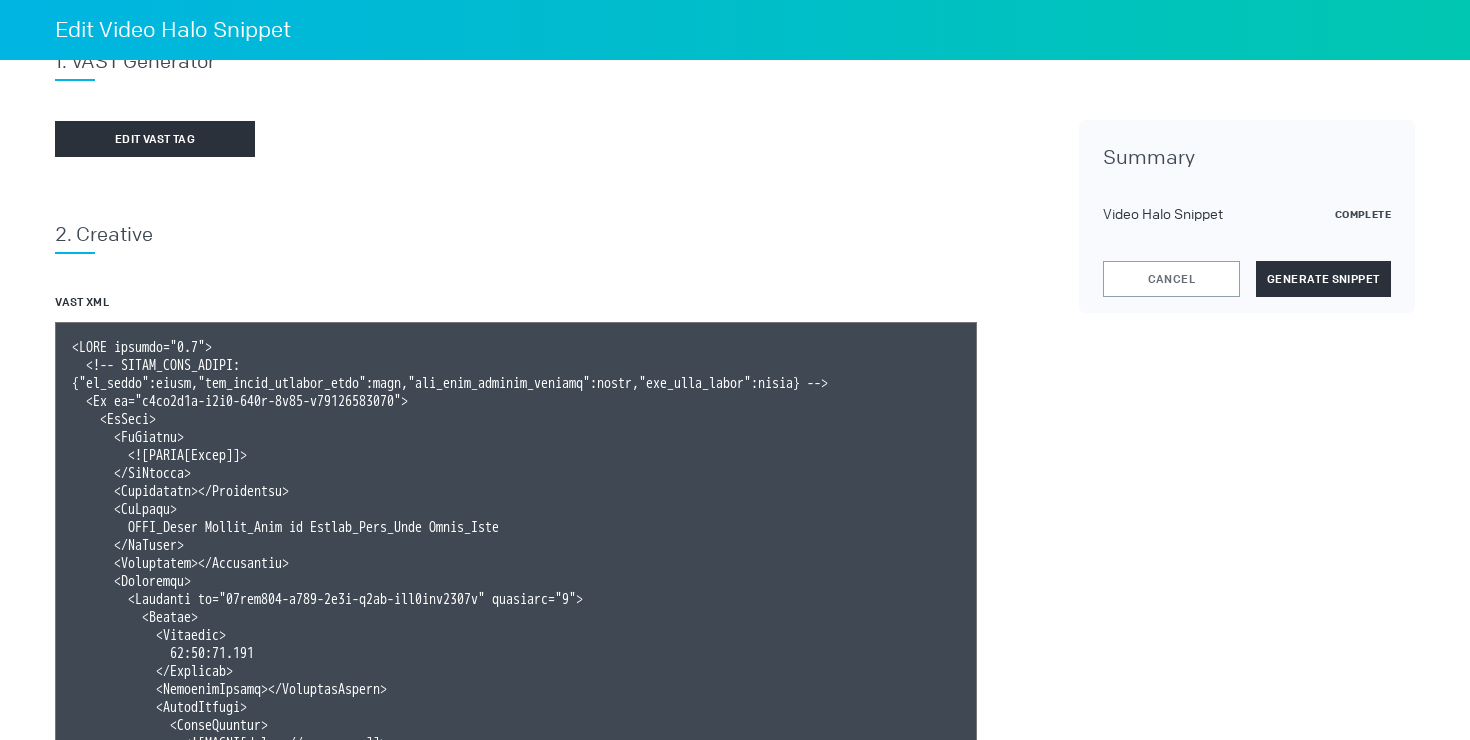 click at bounding box center (516, 602) 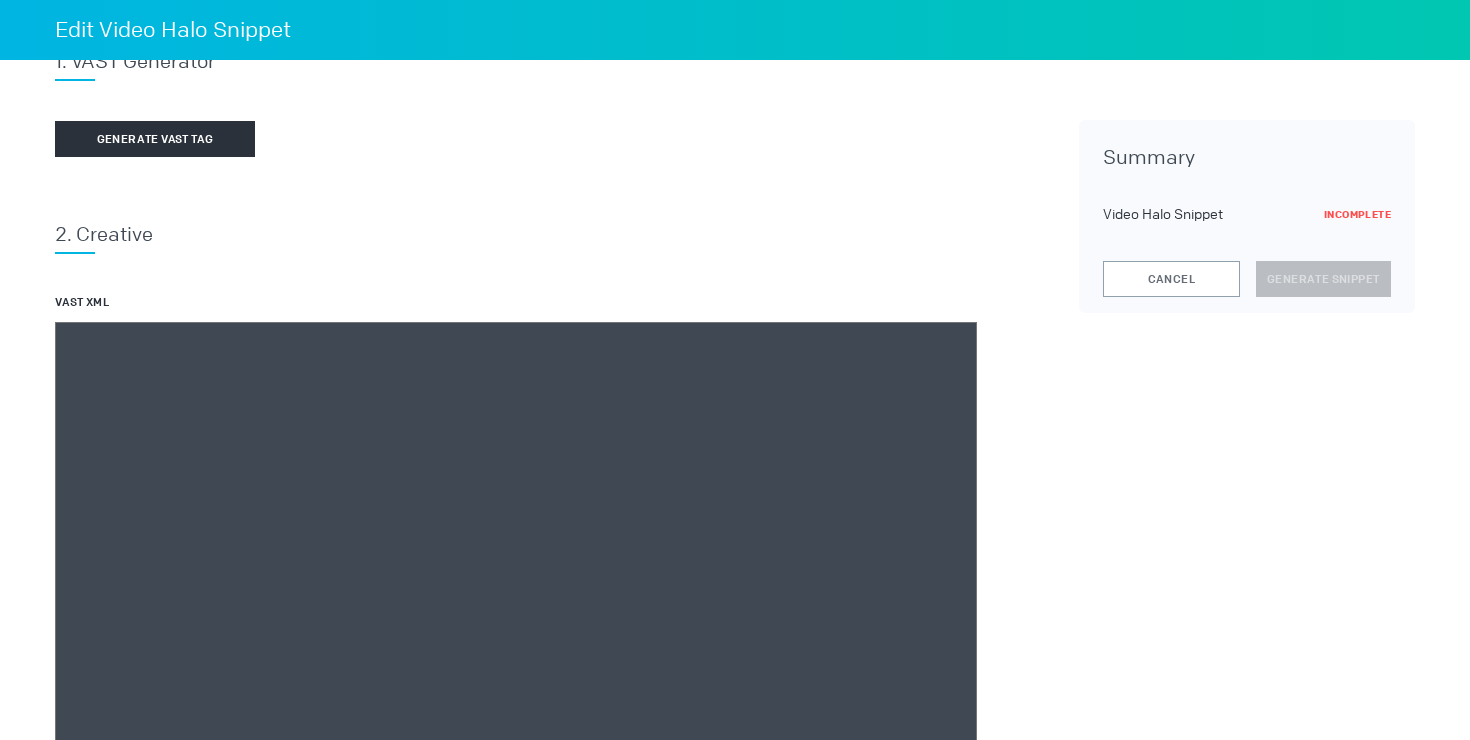 scroll, scrollTop: 146, scrollLeft: 0, axis: vertical 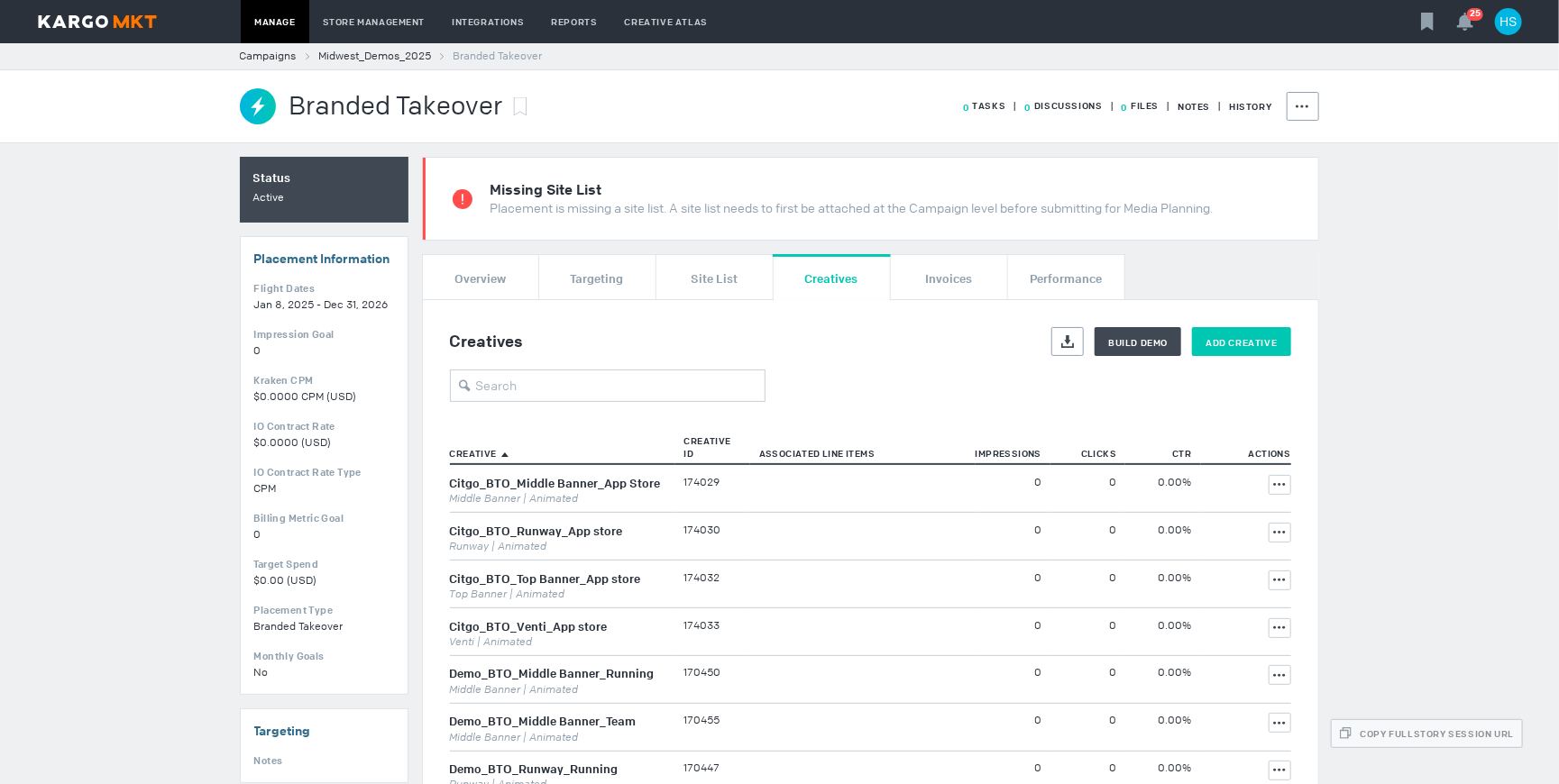 click on "Add Creative" at bounding box center [1241, 342] 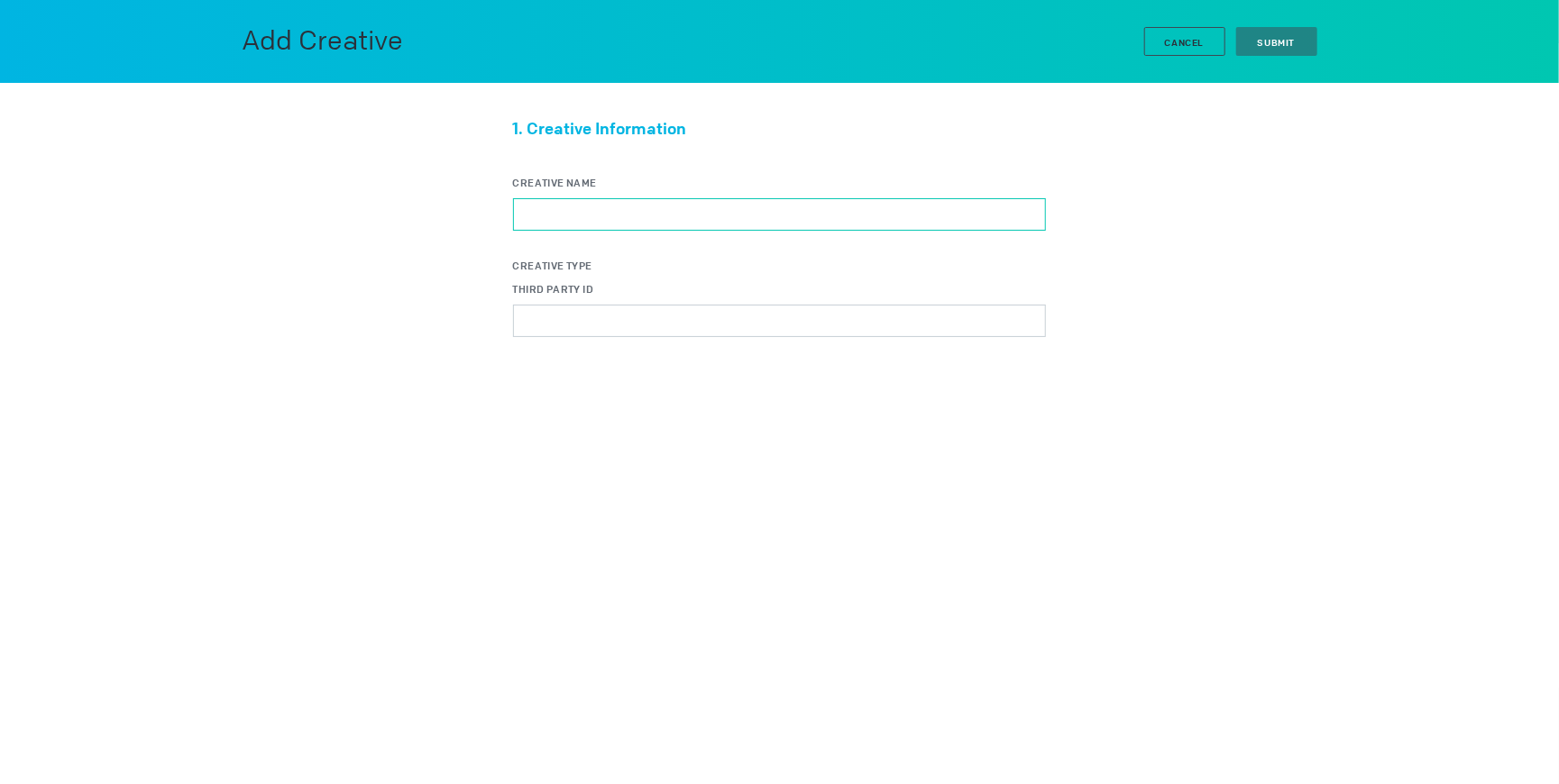 click on "Creative Name" at bounding box center [779, 214] 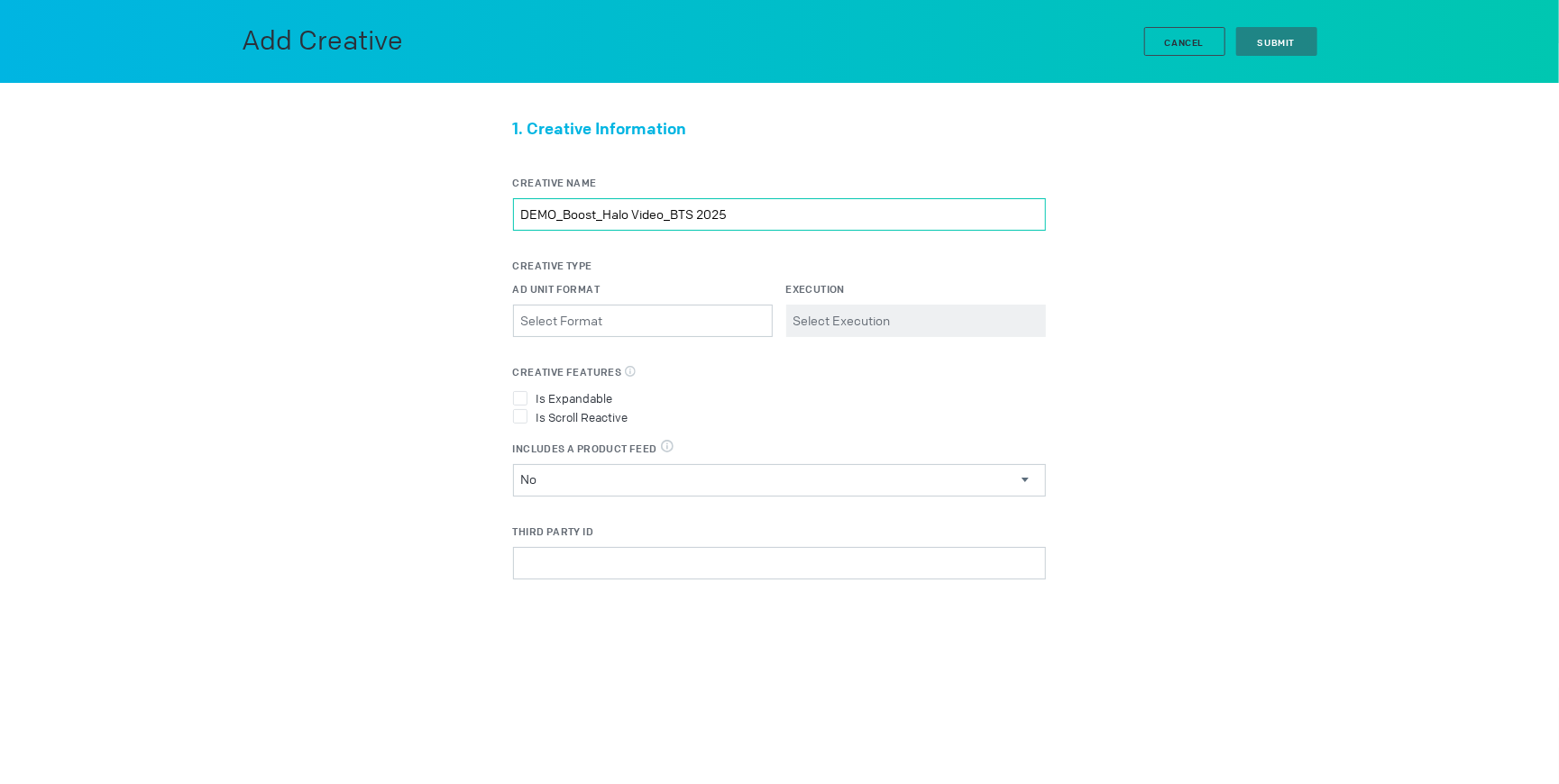type on "DEMO_Boost_Halo Video_BTS 2025" 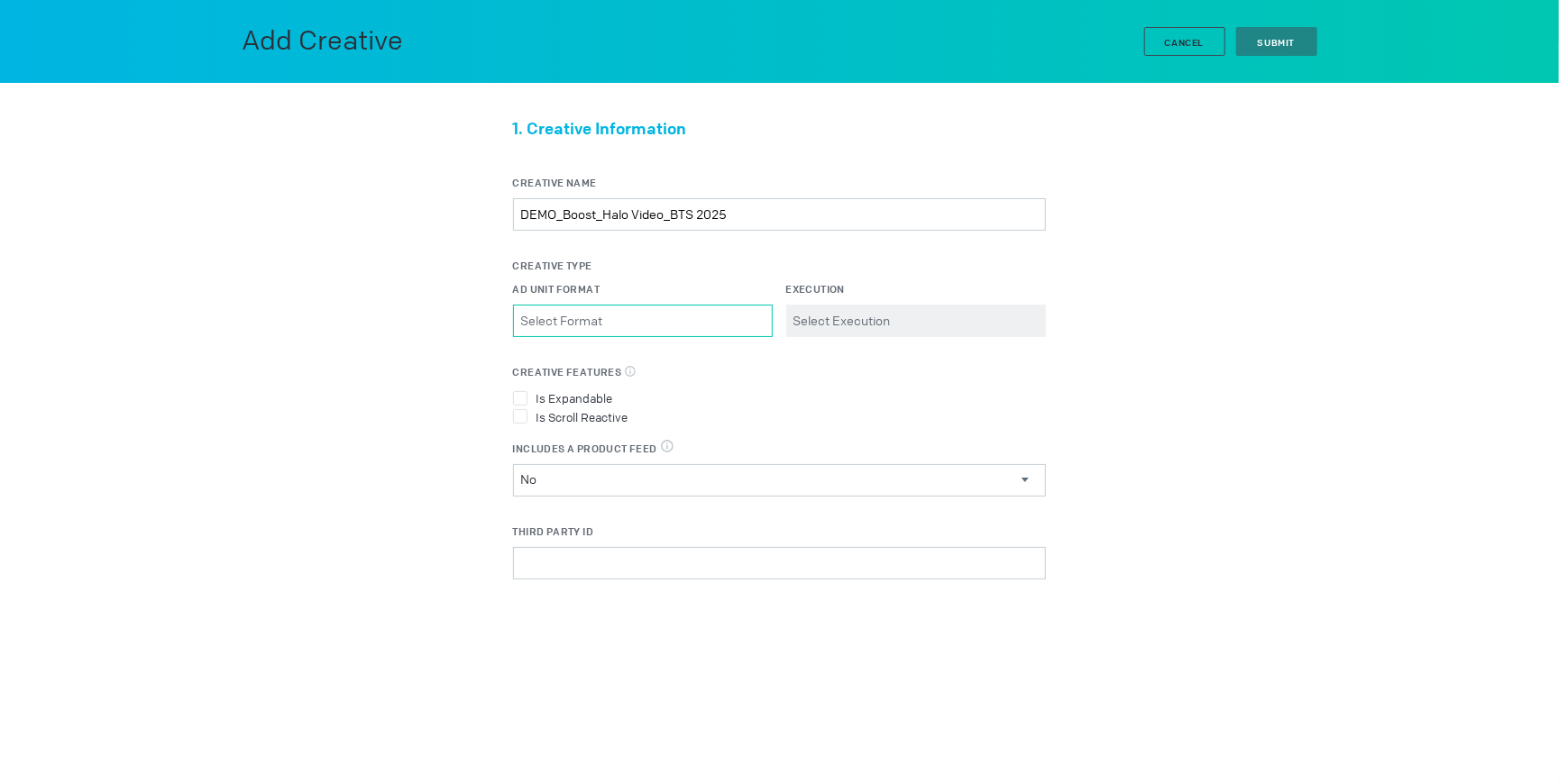 click on "Ad Unit Format Please select a valid item" at bounding box center [643, 321] 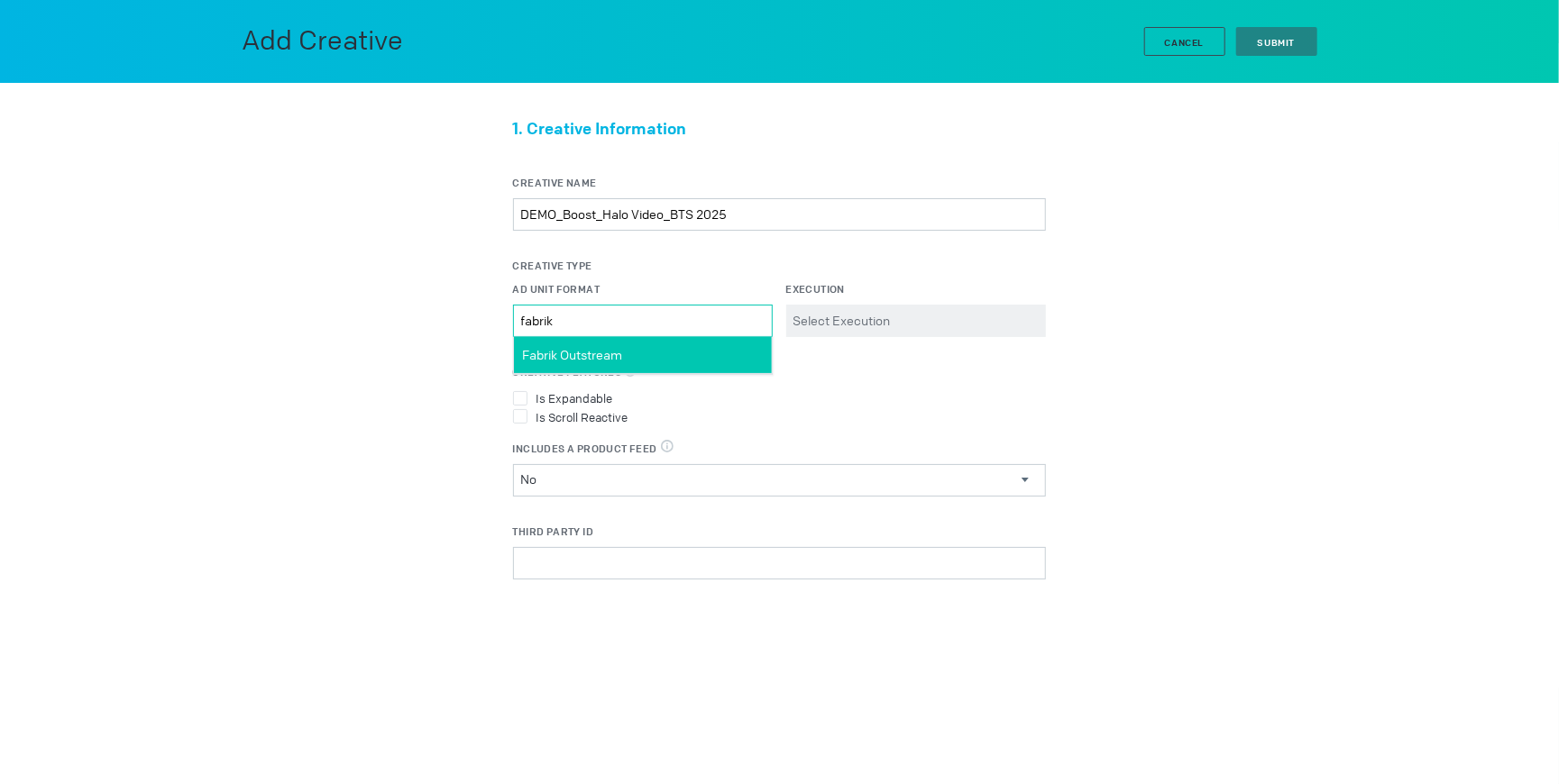 type on "fabrik" 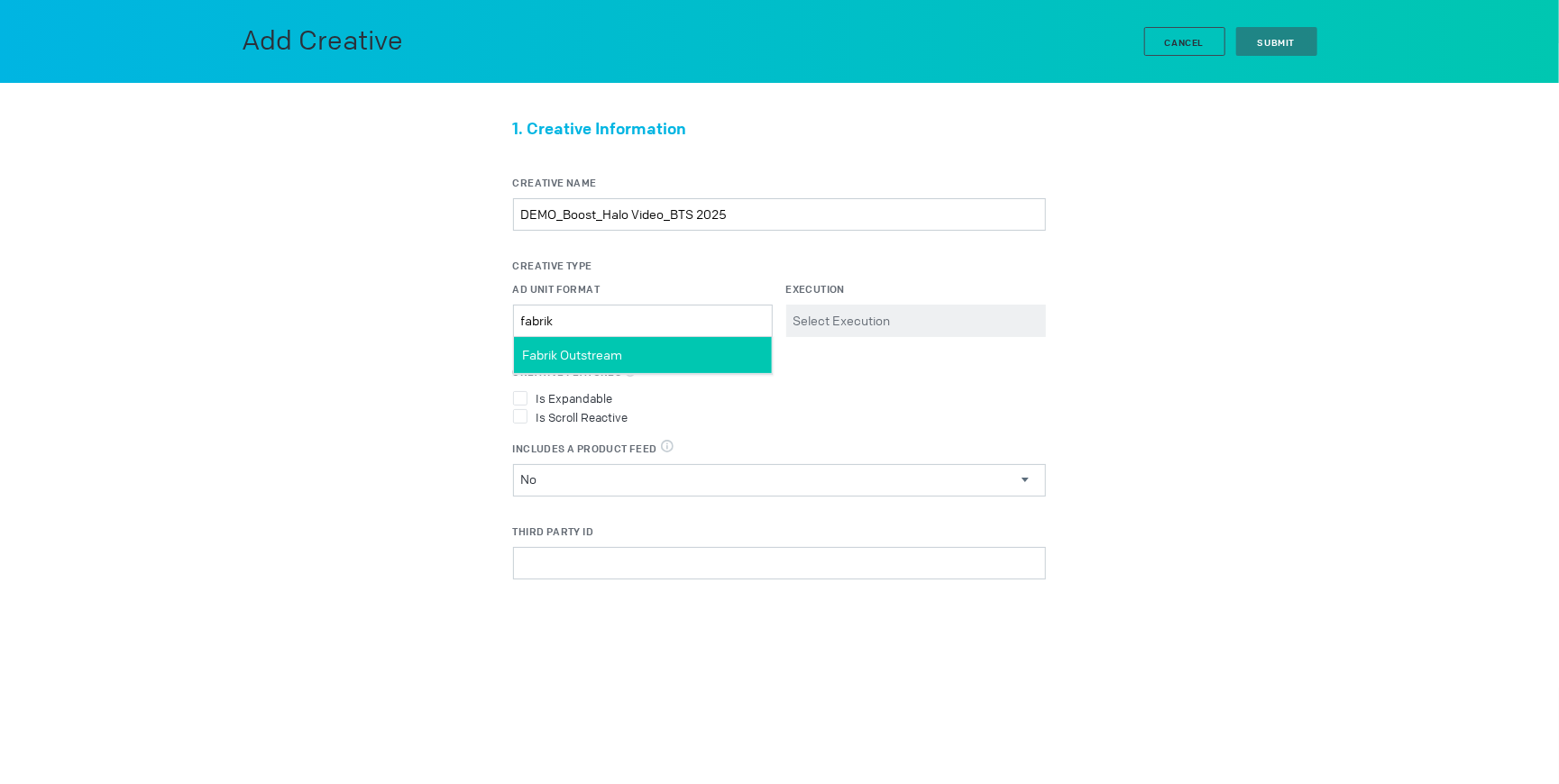 click on "Fabrik Outstream" at bounding box center (643, 355) 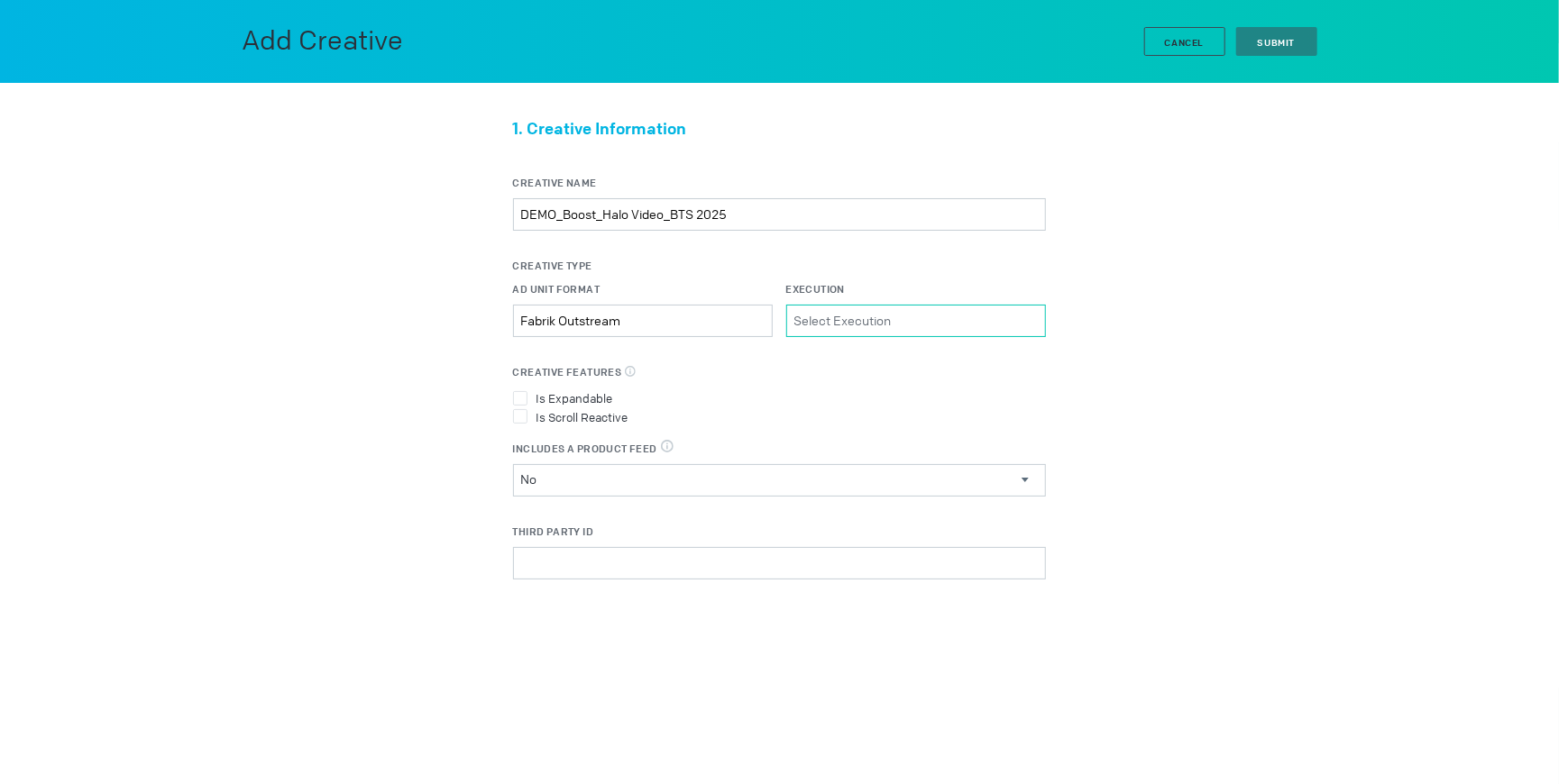 click on "Execution Please select a valid item" at bounding box center (916, 321) 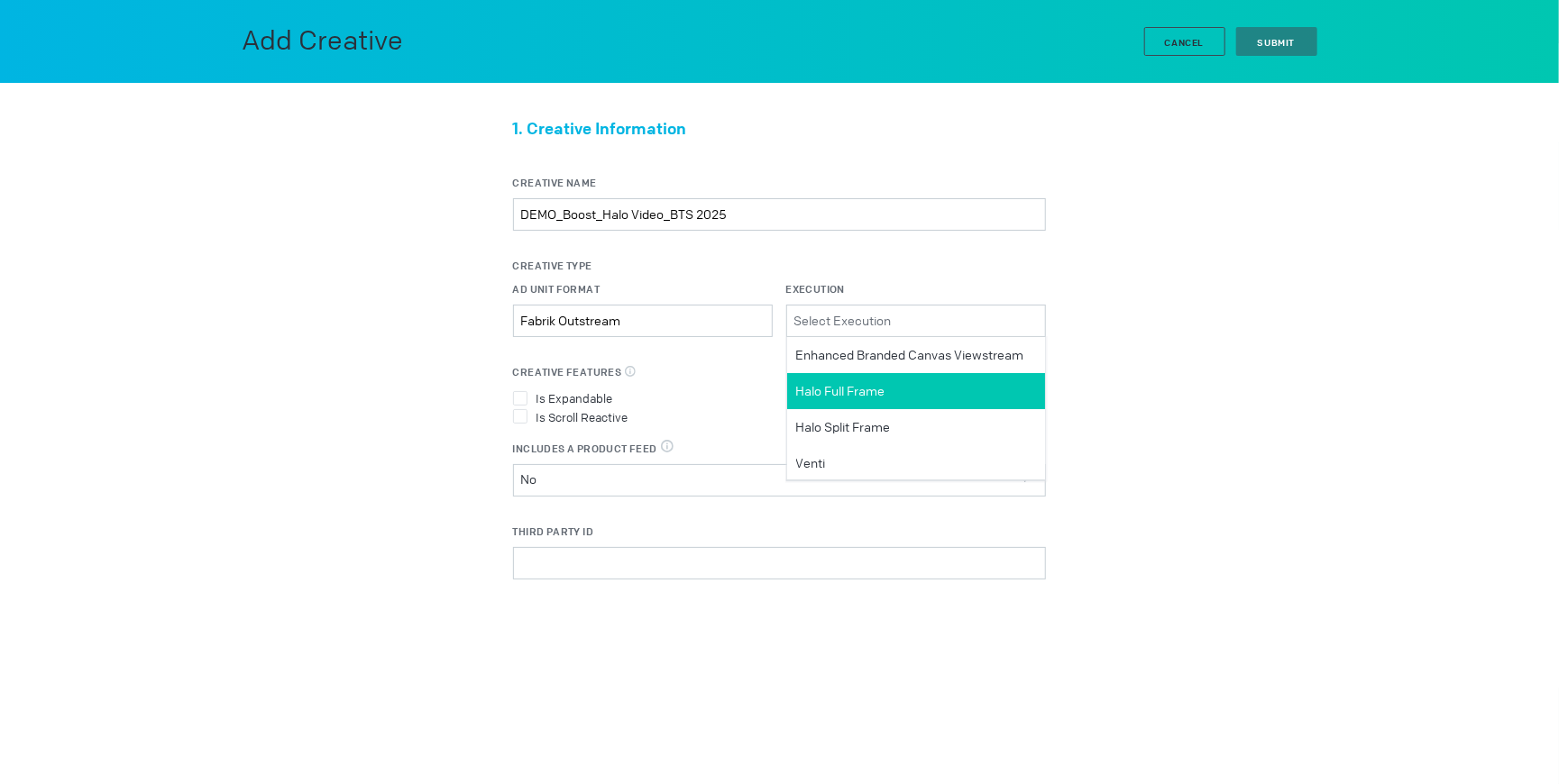 click on "Halo Full Frame" at bounding box center (910, 355) 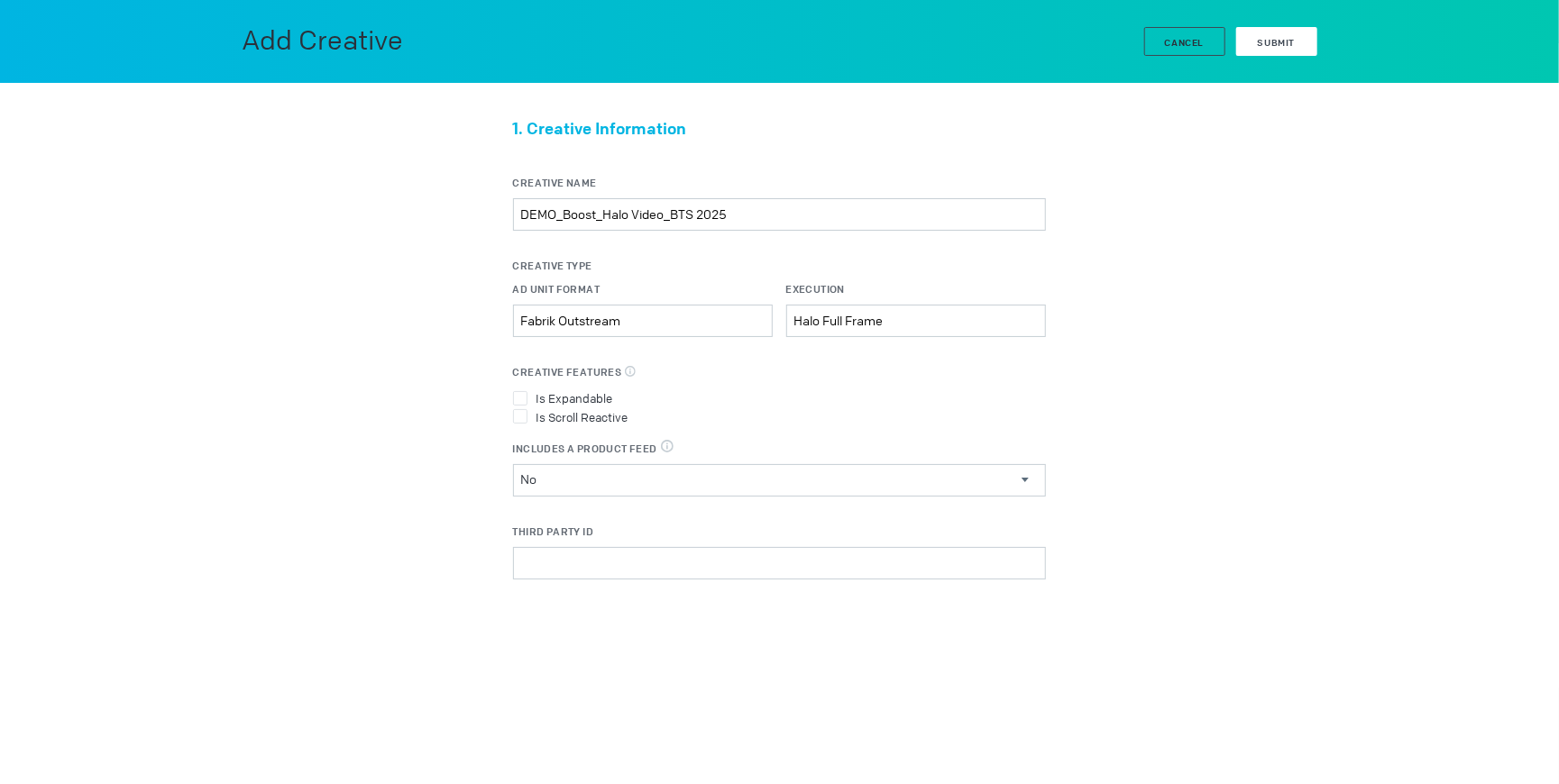 click on "Submit" at bounding box center (1277, 42) 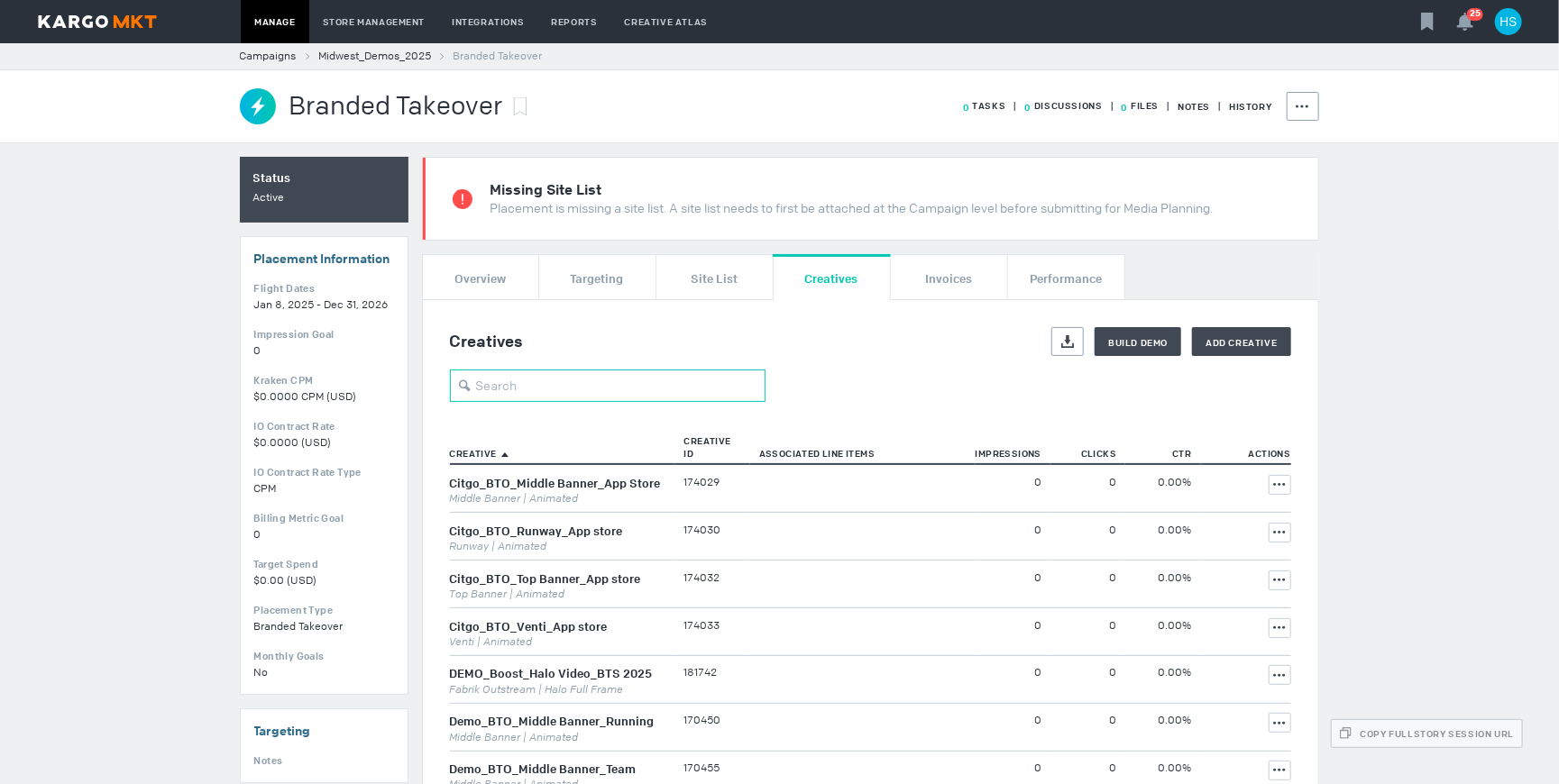 click at bounding box center [608, 386] 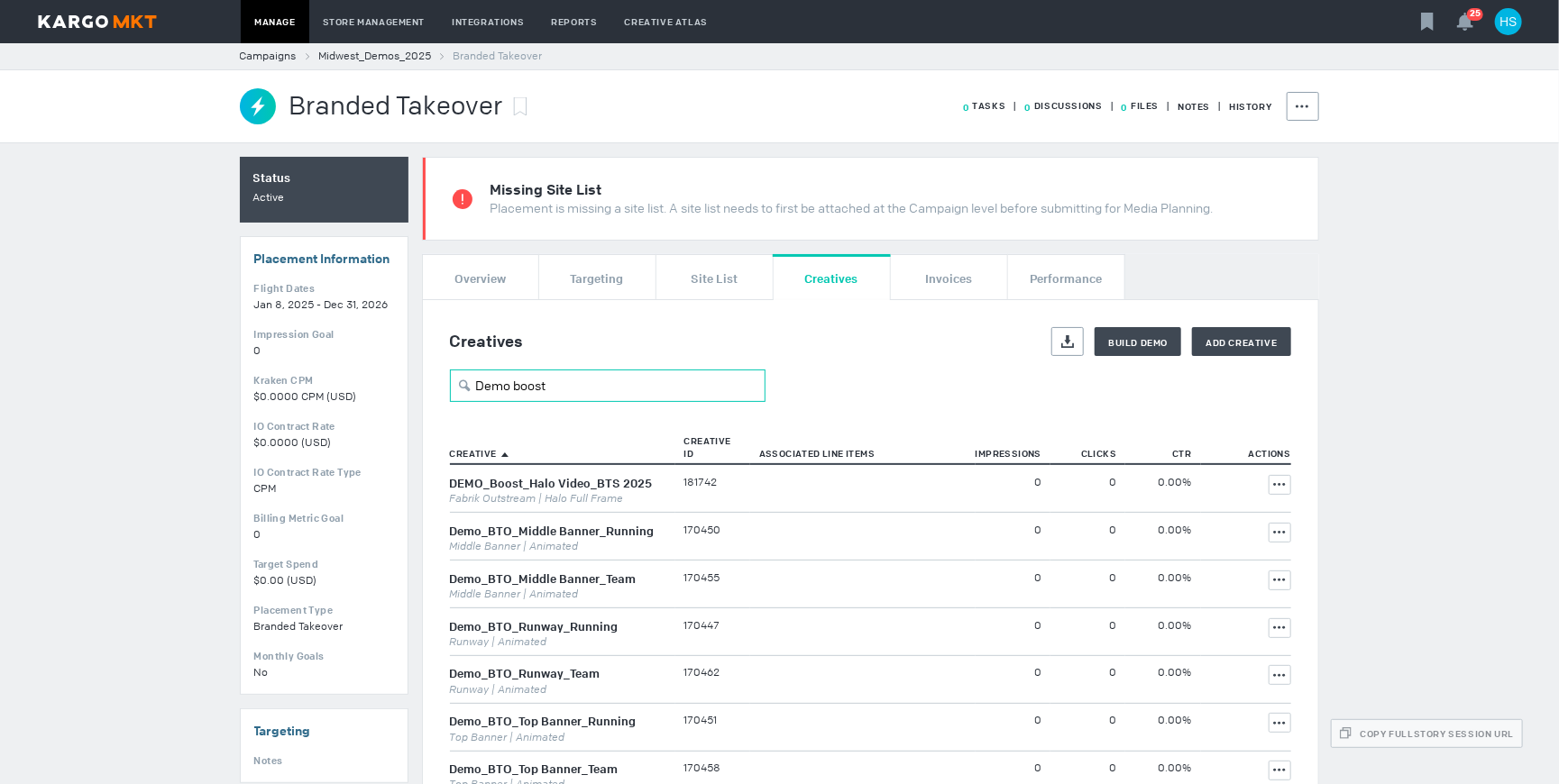 type on "Demo boost" 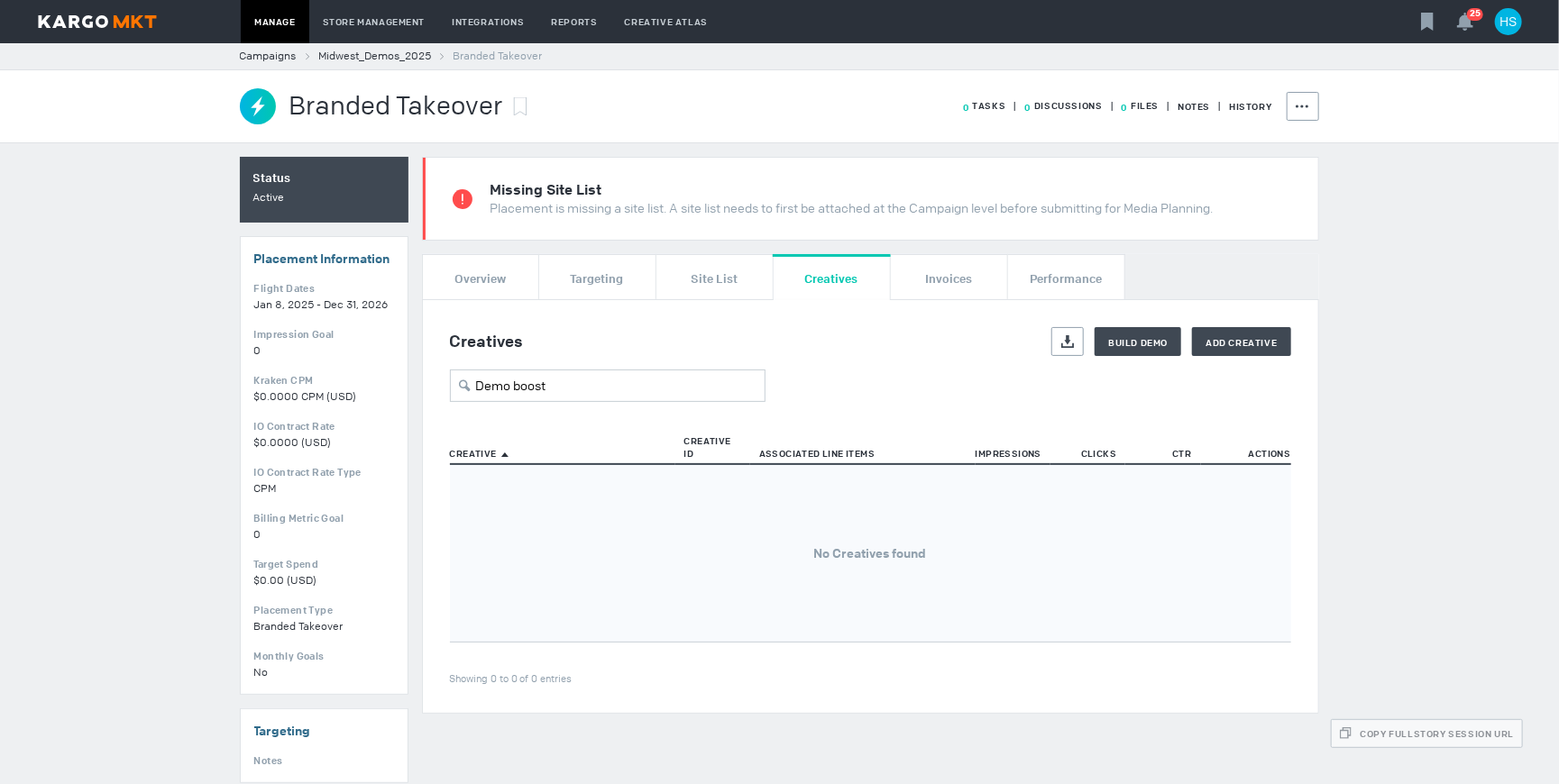 click on "No Creatives found" at bounding box center (870, 553) 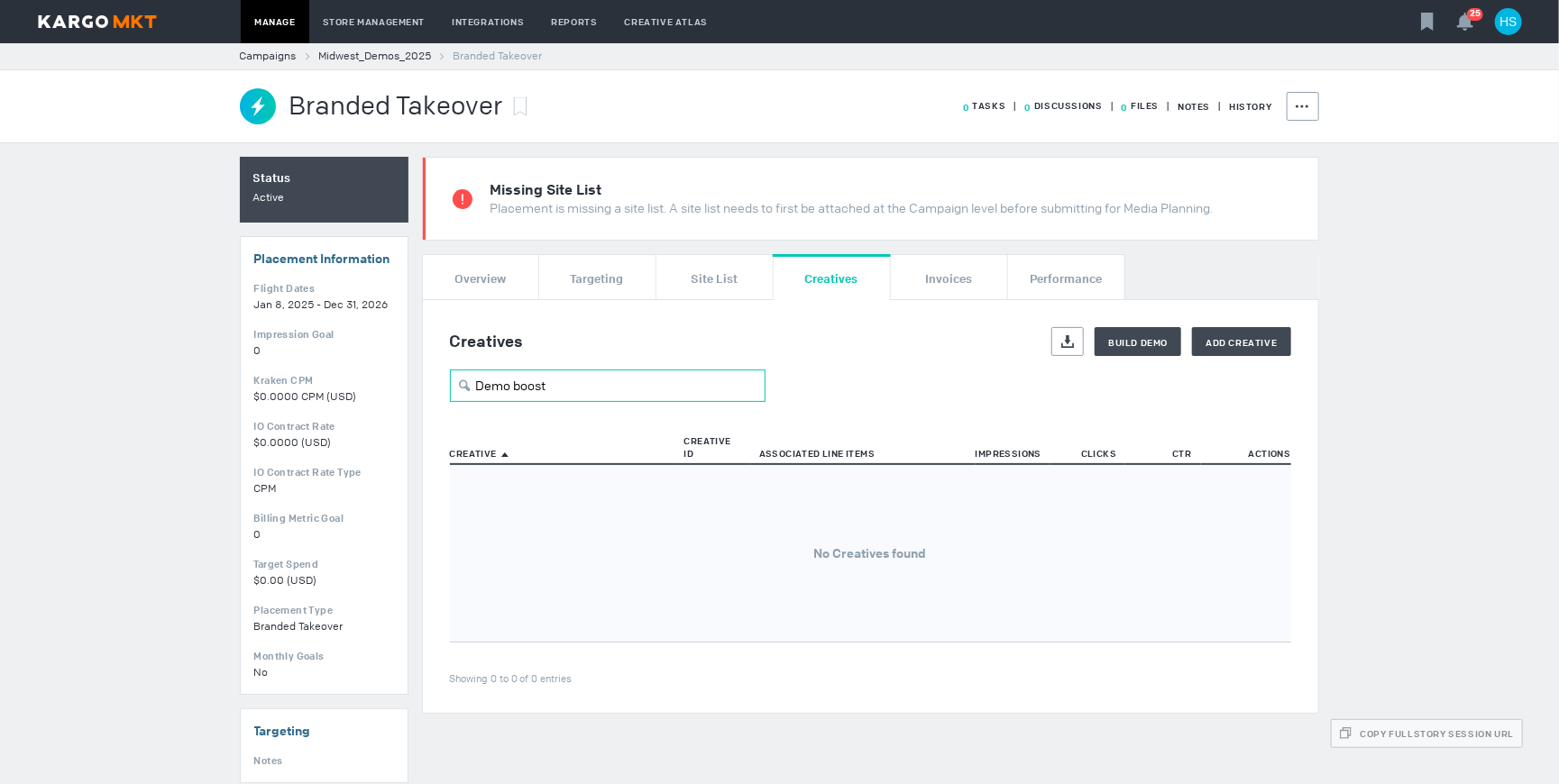 click on "Demo boost" at bounding box center [608, 386] 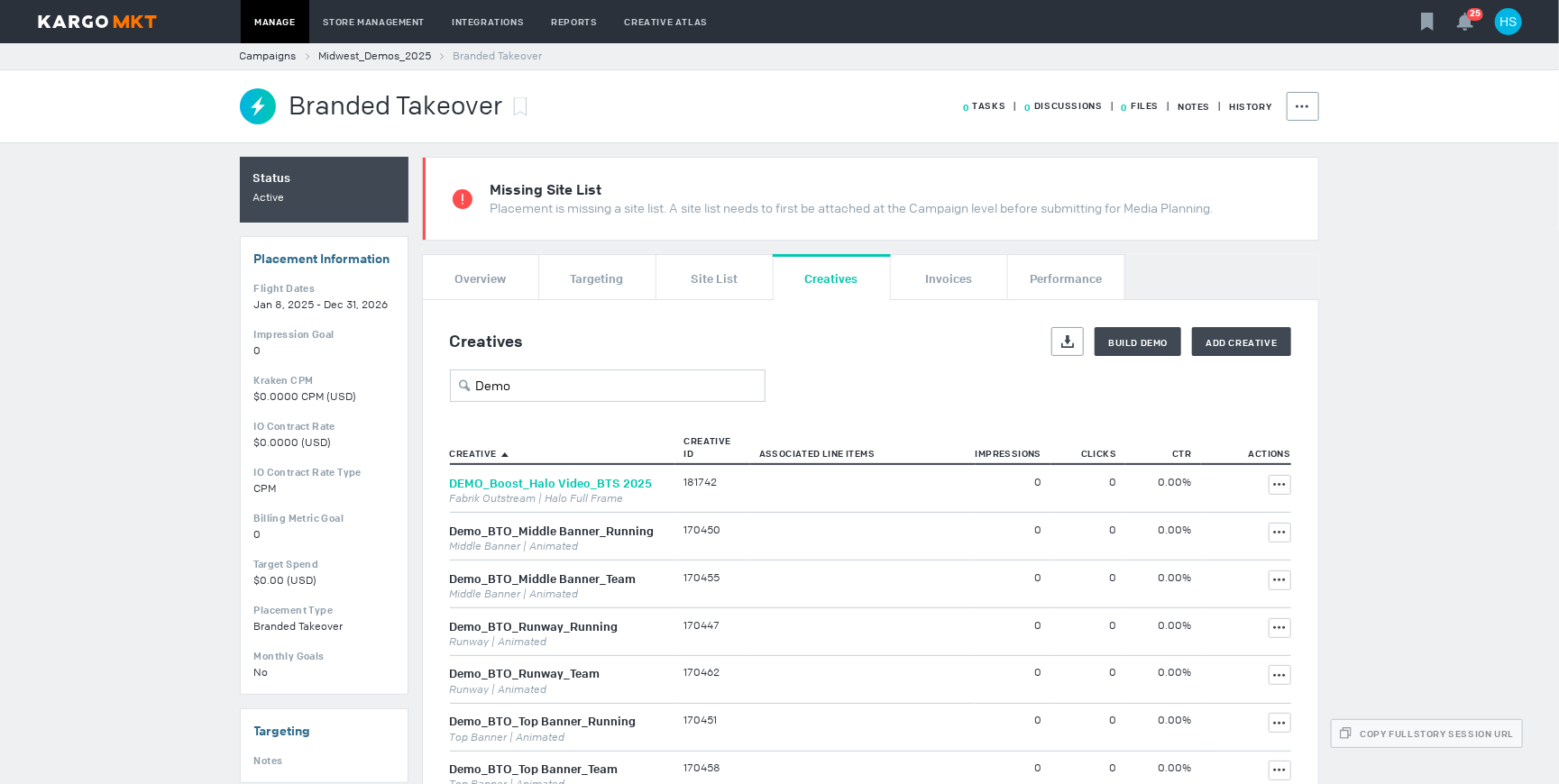 click on "DEMO_Boost_Halo Video_BTS 2025" at bounding box center (551, 483) 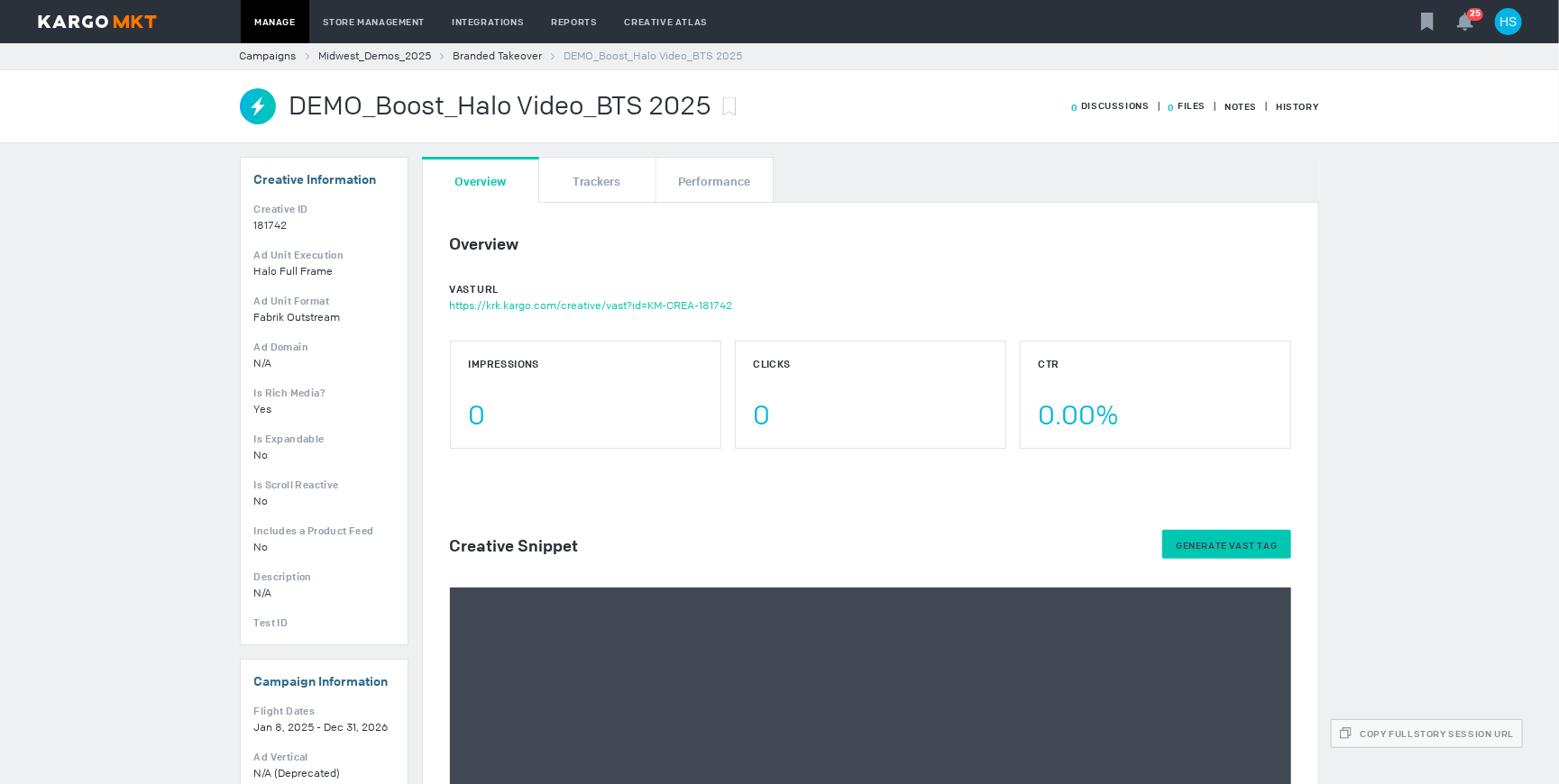 click on "Generate VAST Tag" at bounding box center (1226, 545) 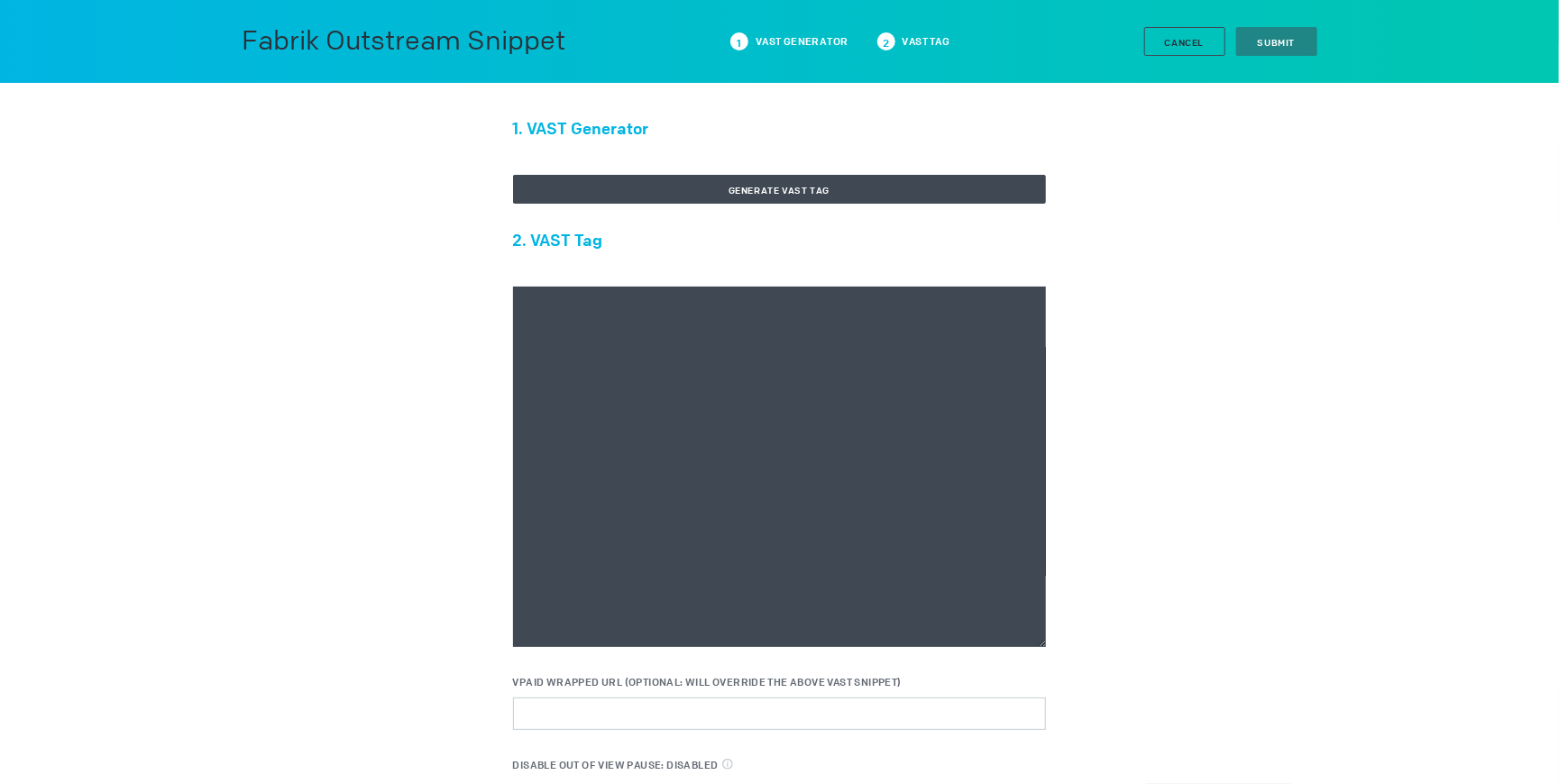 click at bounding box center [779, 467] 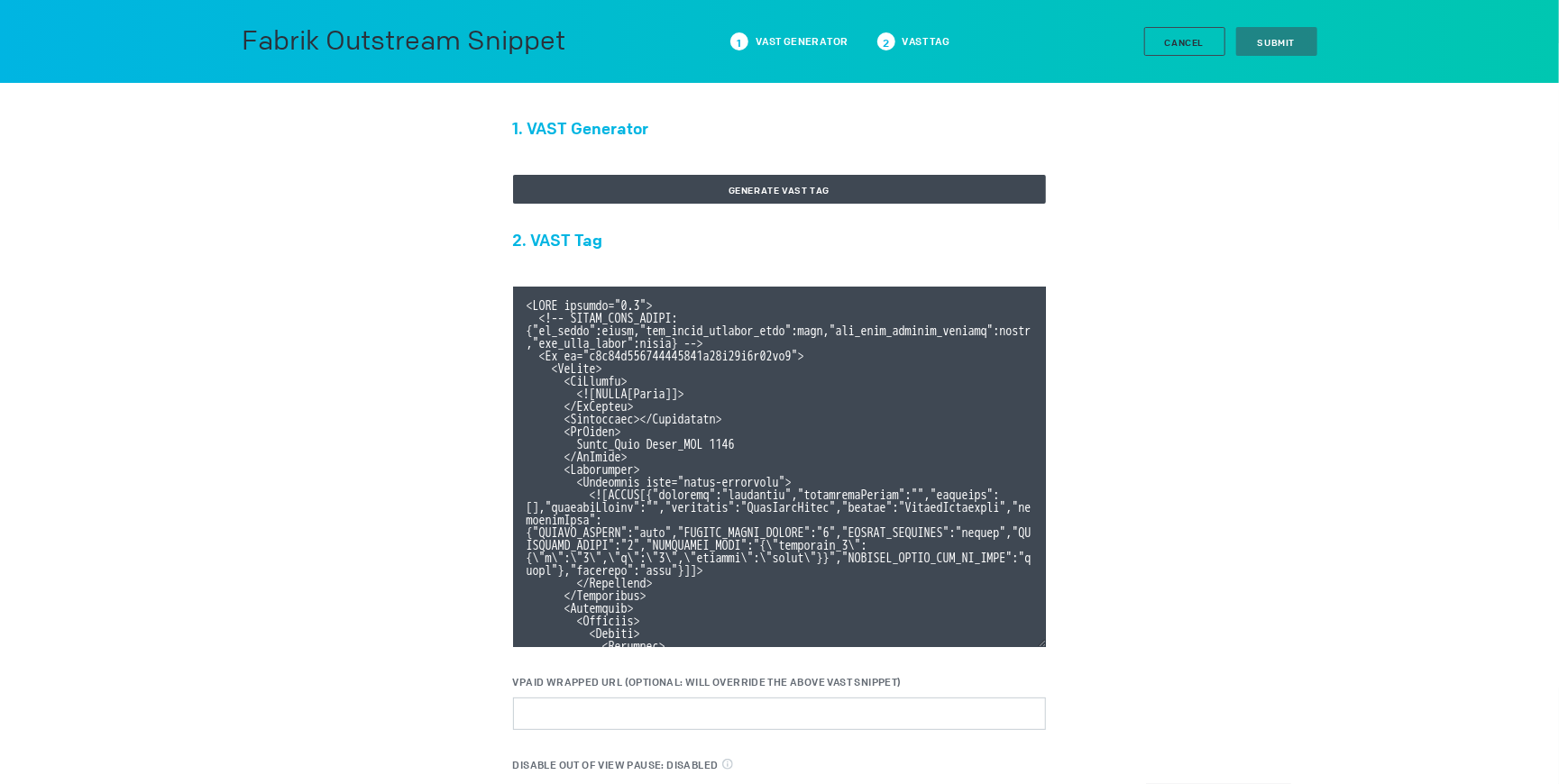 scroll, scrollTop: 1264, scrollLeft: 0, axis: vertical 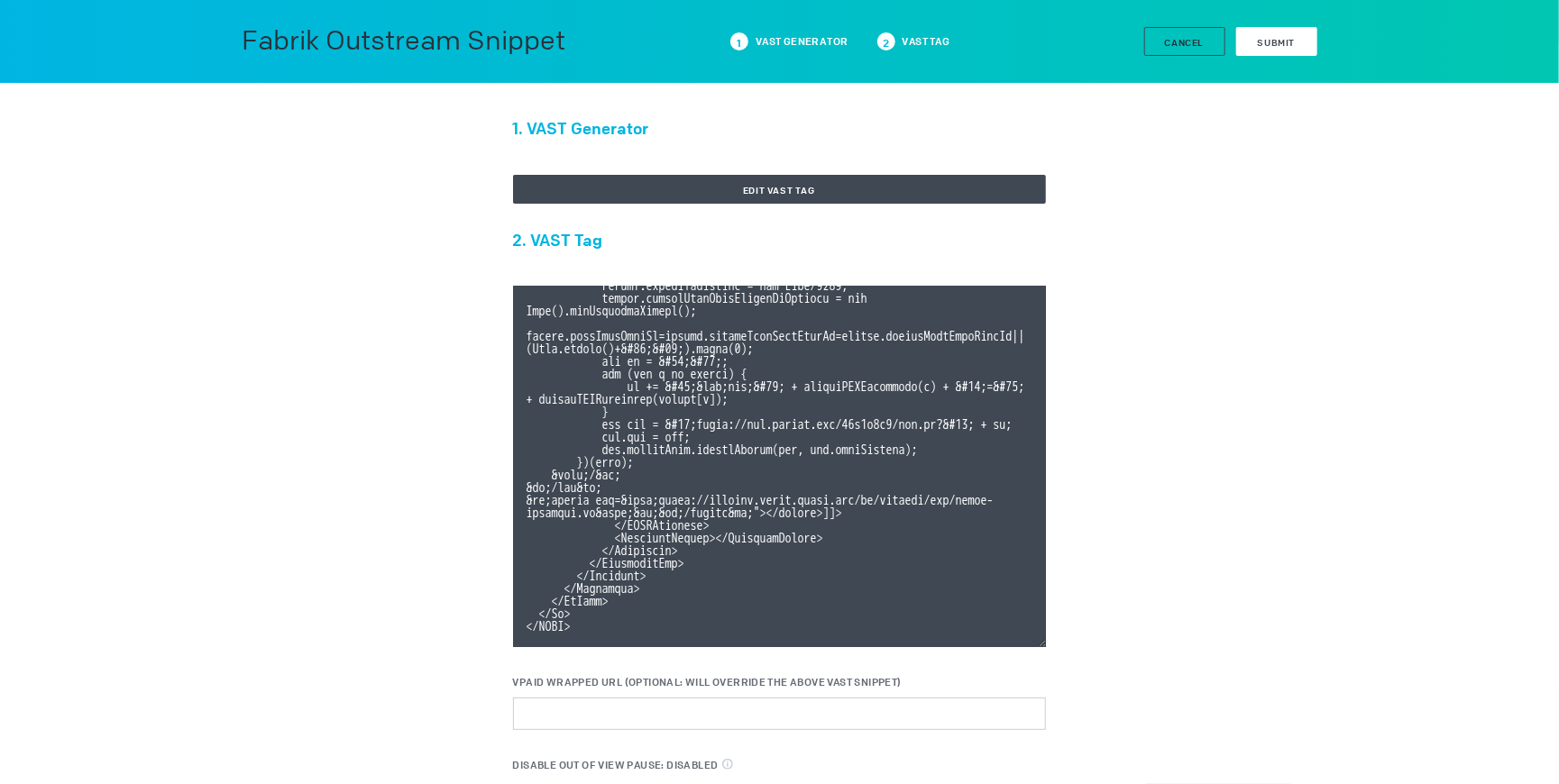 type on "<VAST version="3.0">
<!-- KARGO_VAST_PROPS: {"is_vpaid":false,"has_kargo_privacy_icon":true,"has_main_content_overlay":false,"has_vast_simid":false} -->
<Ad id="b3a51a004182848006b33d56c1f42ab7">
<InLine>
<AdSystem>
<![CDATA[Kargo]]>
</AdSystem>
<Advertiser></Advertiser>
<AdTitle>
Boost_Halo Video_BTS 2025
</AdTitle>
<Extensions>
<Extension type="kargo-outstream">
<![CDATA[{"branding":"mobilized","containerStyles":"","elements":[],"elementStyles":"","execution":"HaloFullFrame","format":"FabrikOutstream","templateVars":{"PLAYER_SHRINK":"true","PLAYER_SCALE_FACTOR":"1","PLAYER_POSITION":"center","COMPANION_COUNT":"1","COMPANION_META":"{\"companion_1\":{\"x\":\"0\",\"y\":\"0\",\"overlay\":\"false\"}}","DISABLE_PAUSE_OUT_OF_VIEW":"false"},"template":"halo"}]]>
</Extension>
</Extensions>
<Creatives>
<Creative>
<Linear>
<Duration>
00:00:15.680
</Duration>
..." 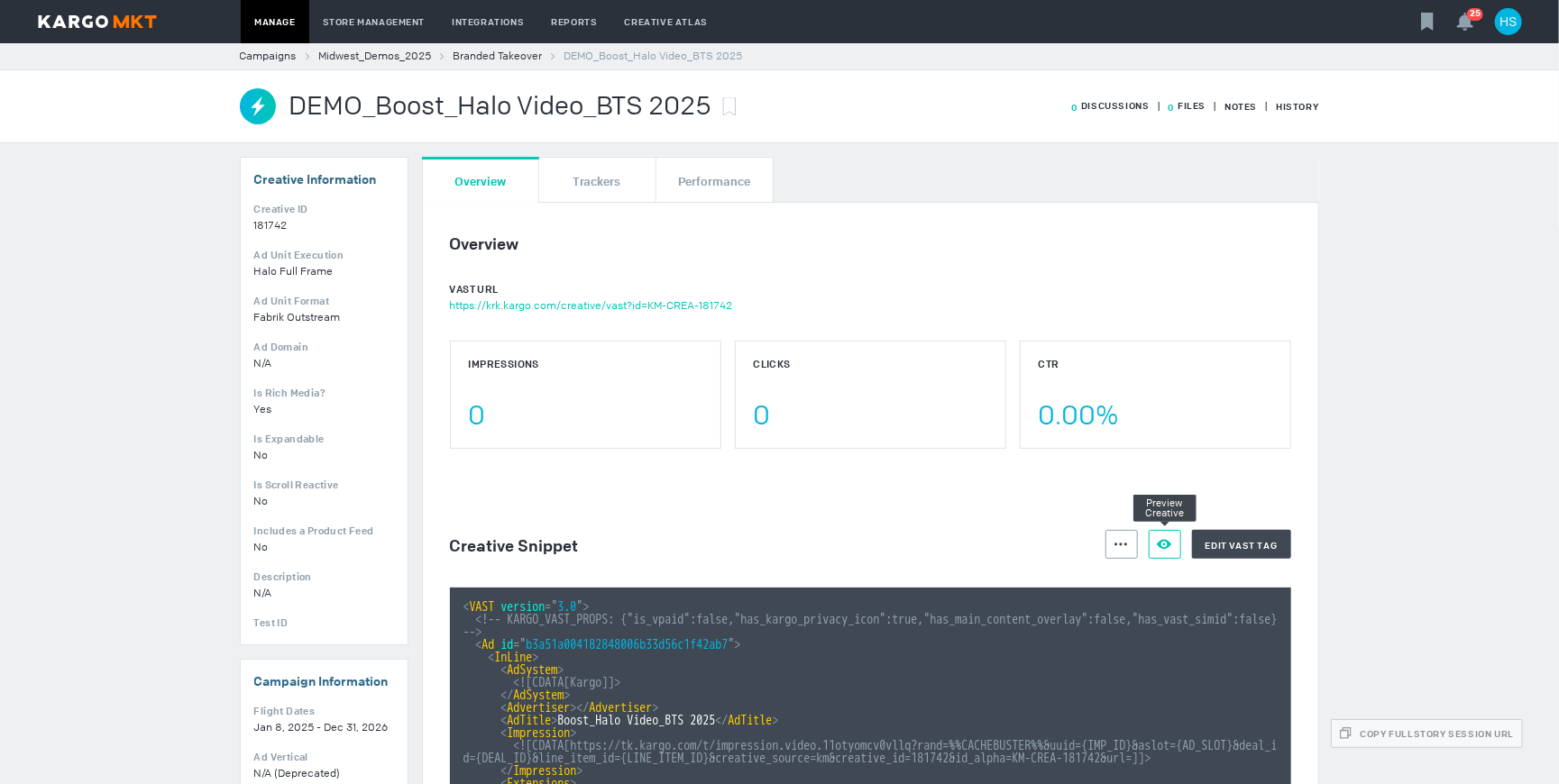 click at bounding box center (1121, 544) 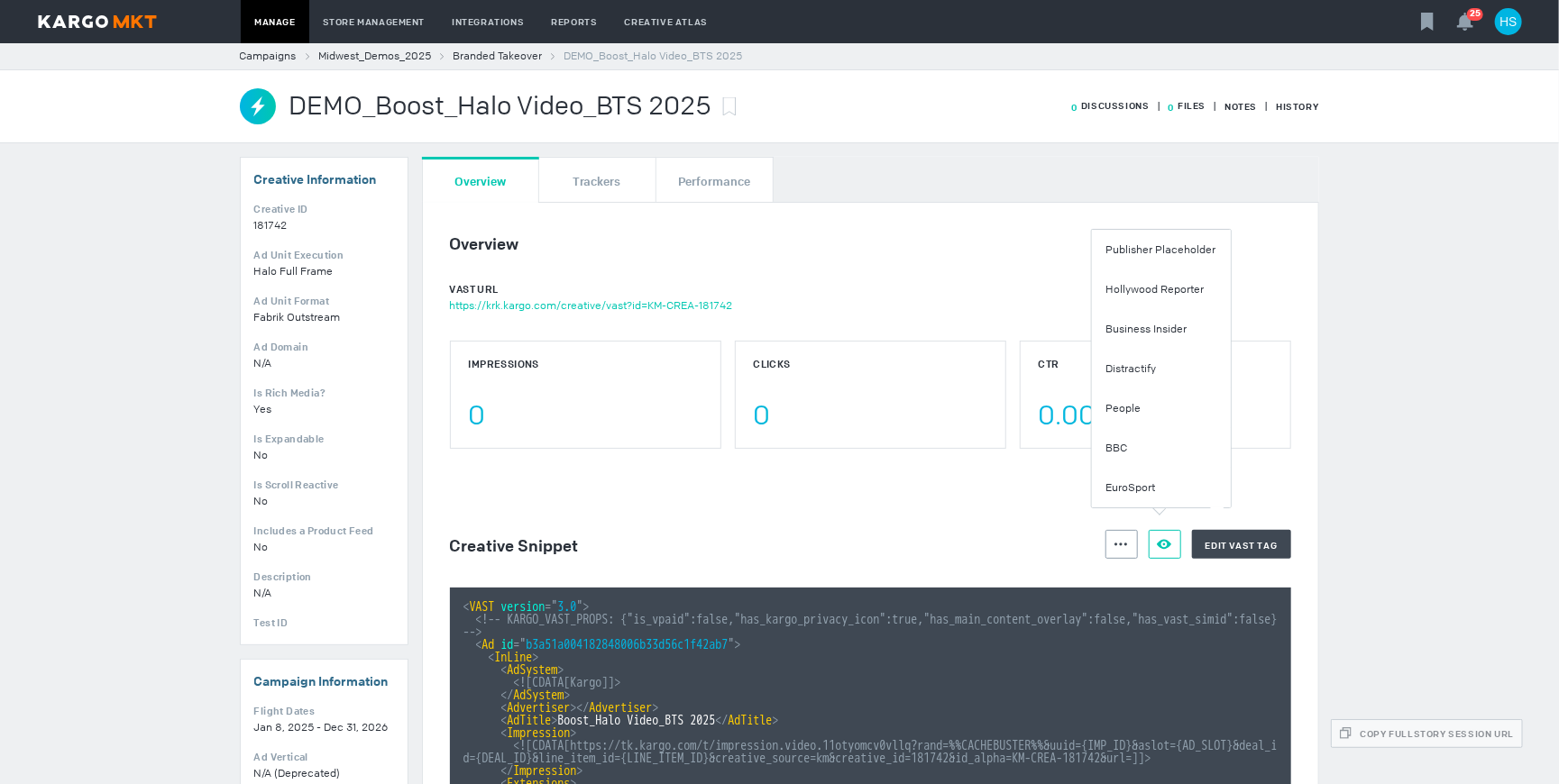click on "Creative Snippet" at bounding box center [777, 544] 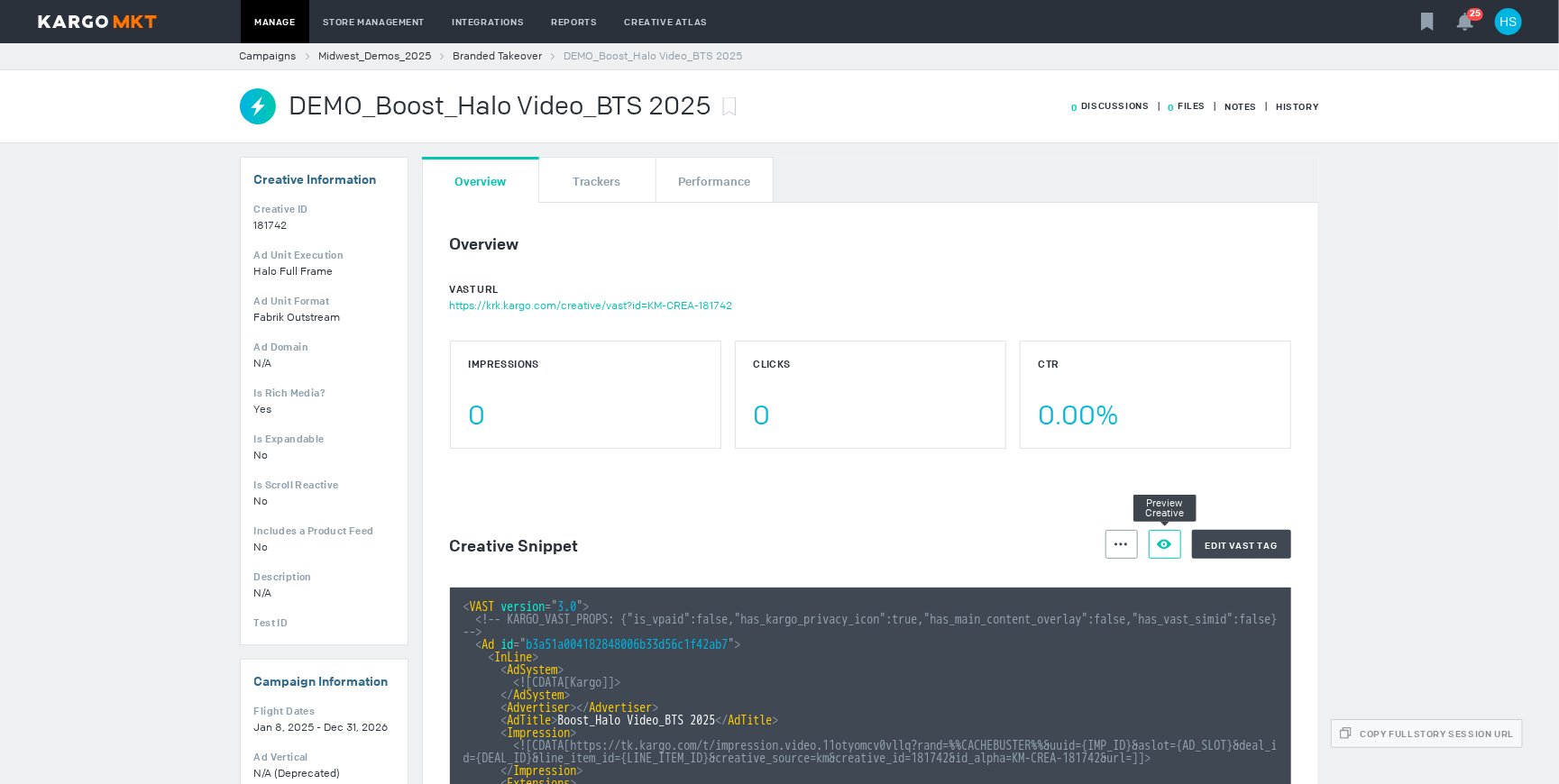 click at bounding box center (1121, 544) 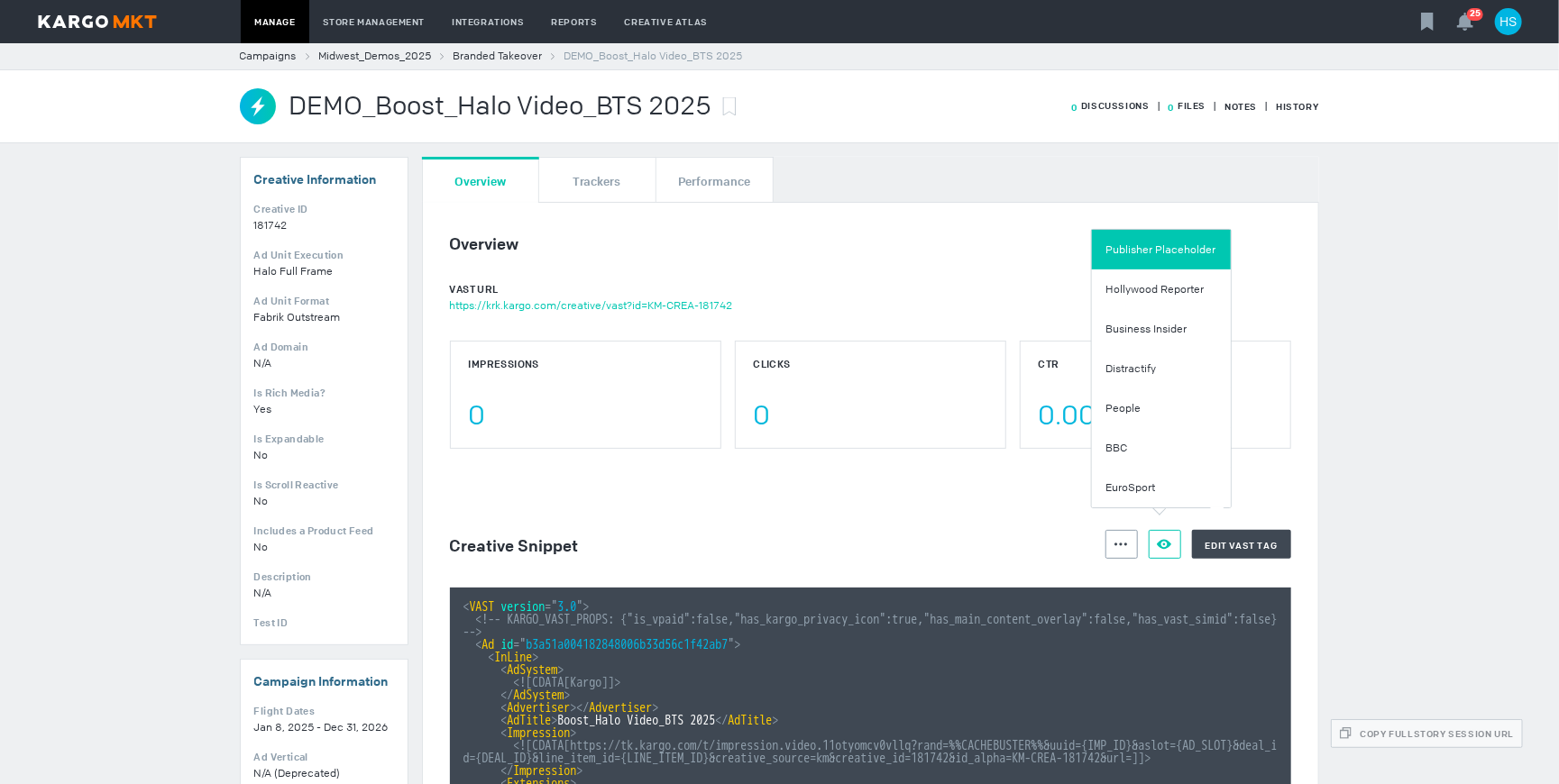 click on "Publisher Placeholder" at bounding box center [1161, 250] 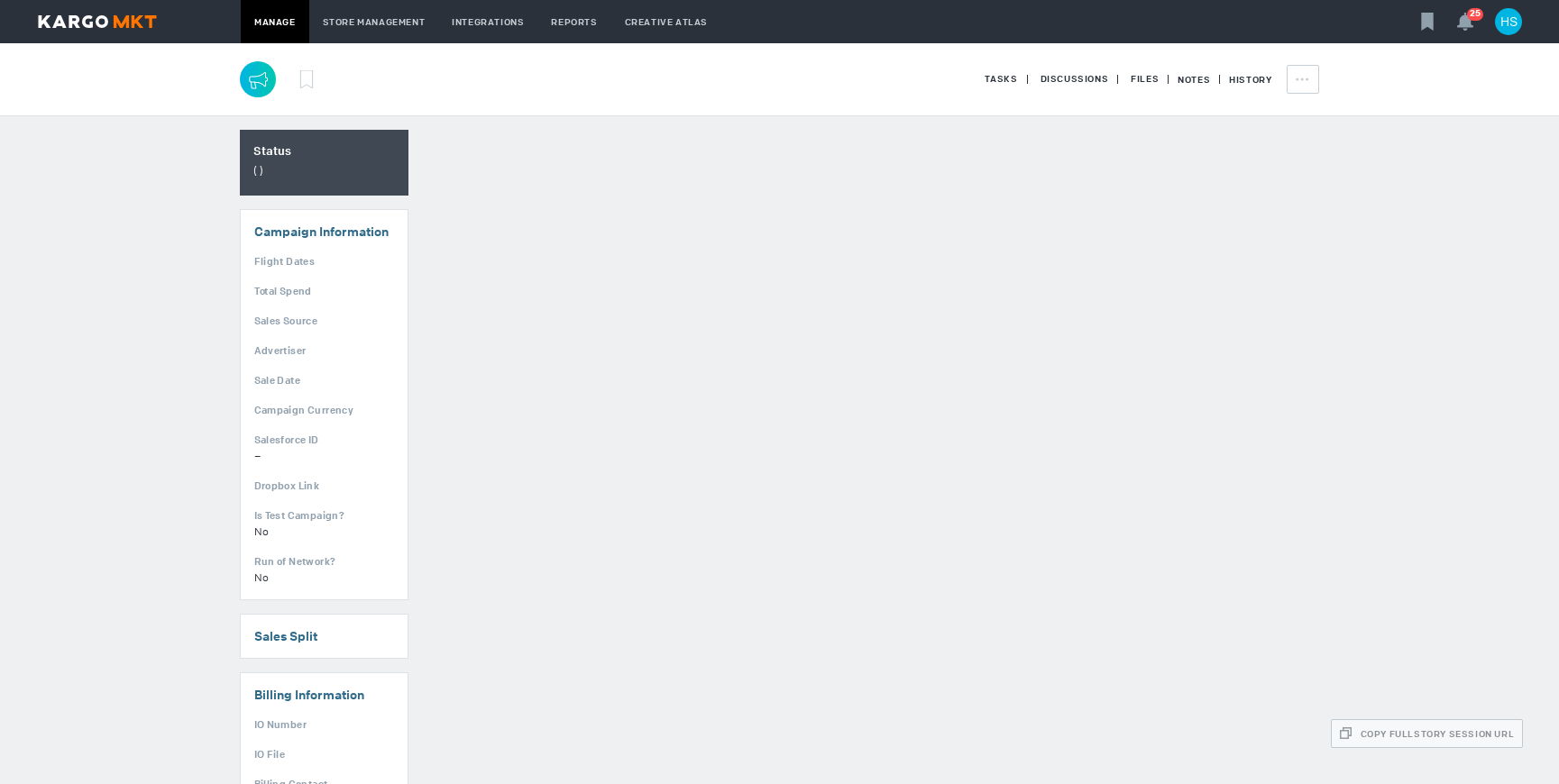 scroll, scrollTop: 0, scrollLeft: 0, axis: both 